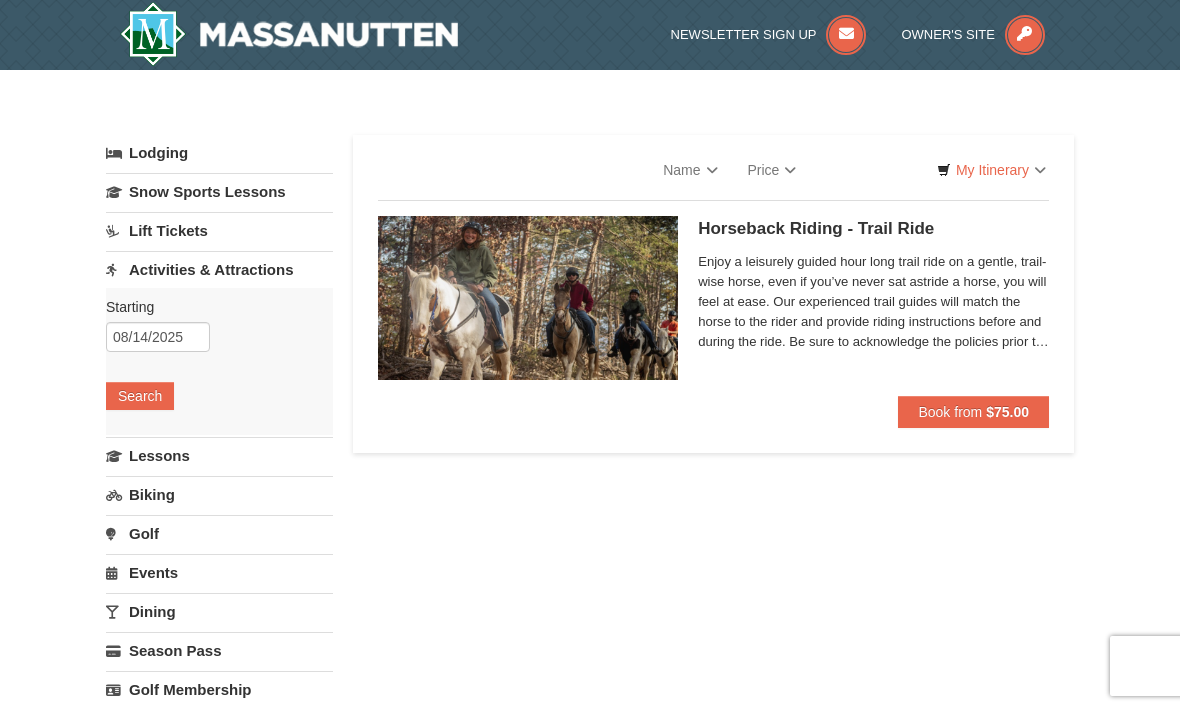 scroll, scrollTop: 0, scrollLeft: 0, axis: both 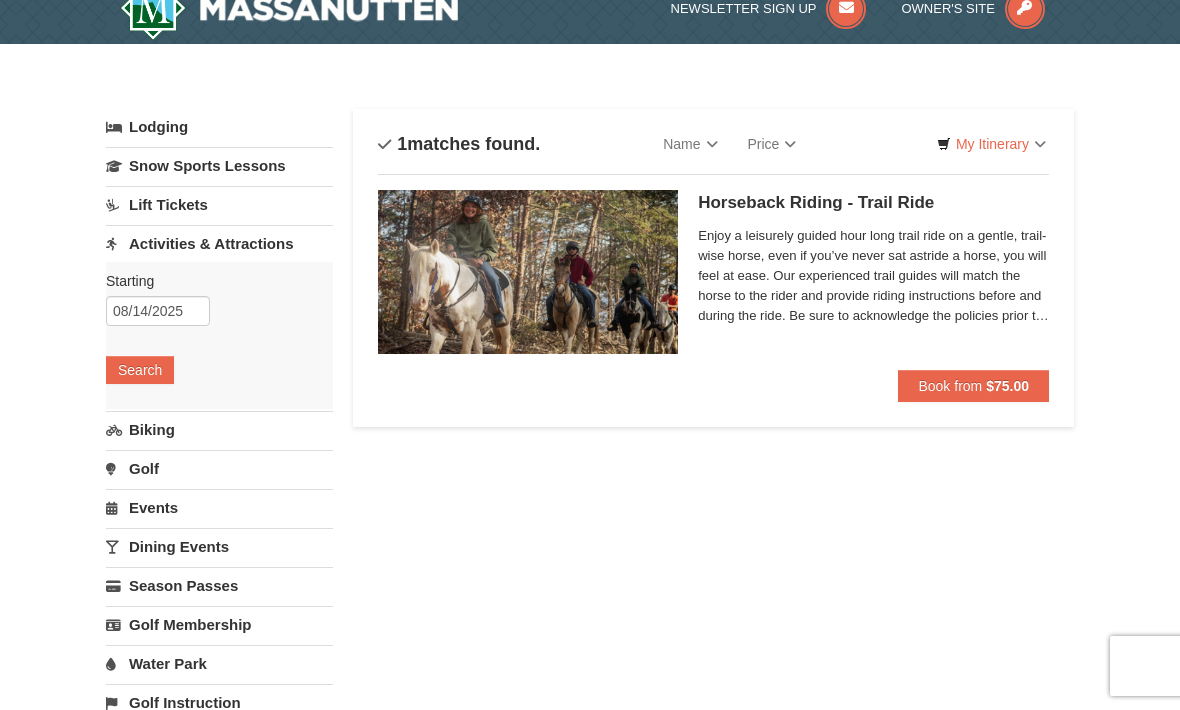 click on "Events" at bounding box center (219, 507) 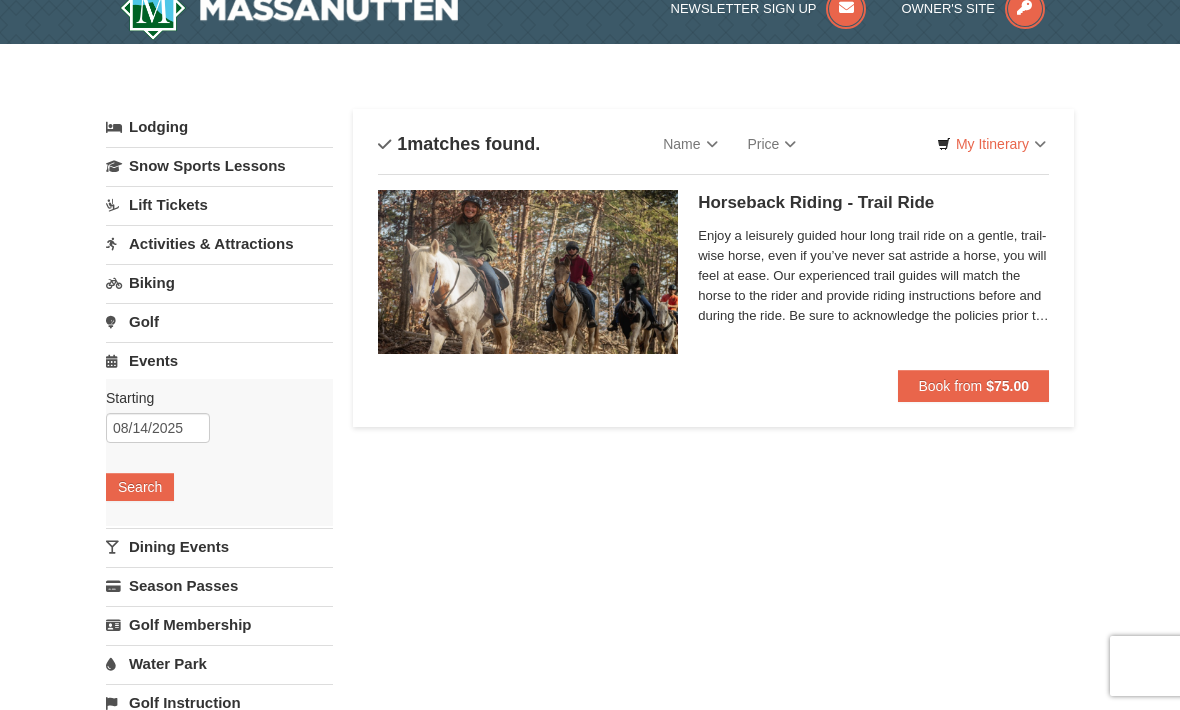 click on "Search" at bounding box center (140, 487) 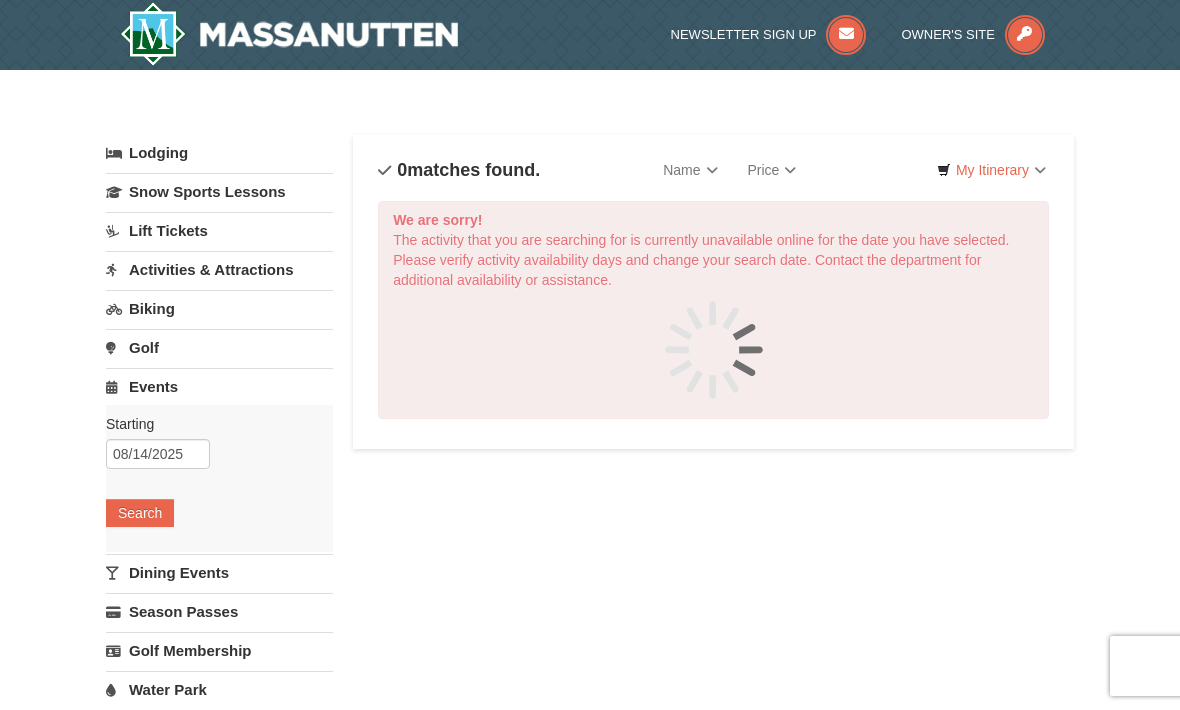 scroll, scrollTop: 0, scrollLeft: 0, axis: both 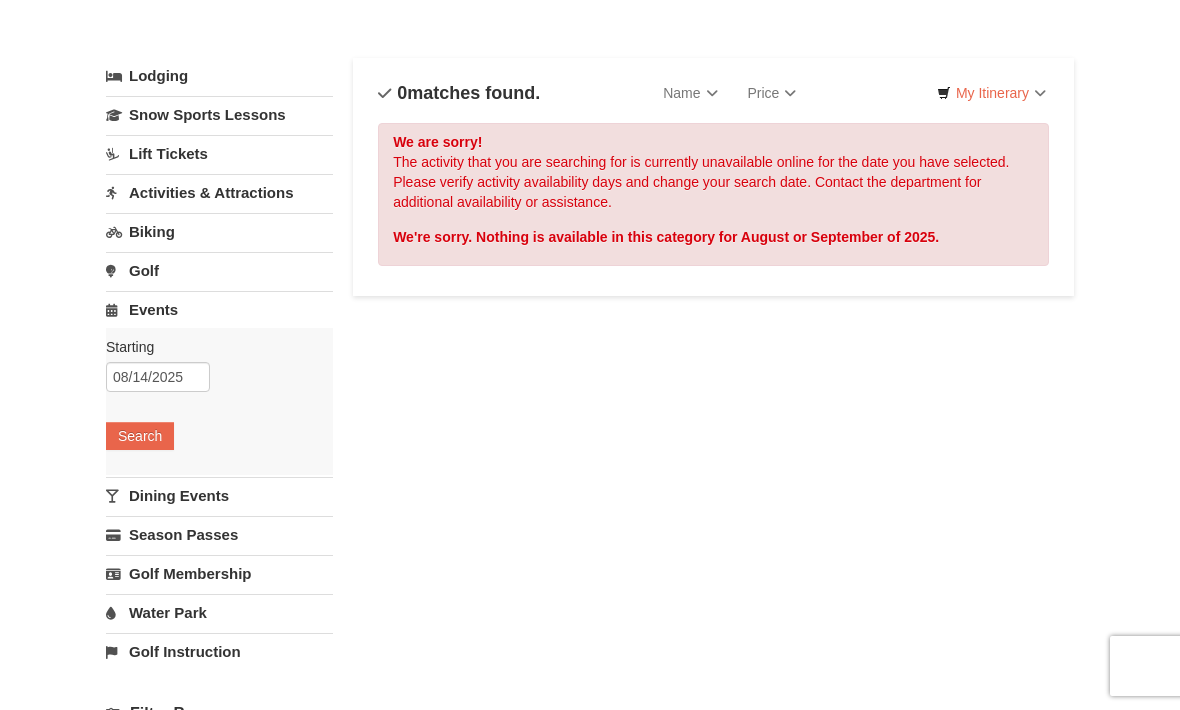 click on "Dining Events" at bounding box center (219, 495) 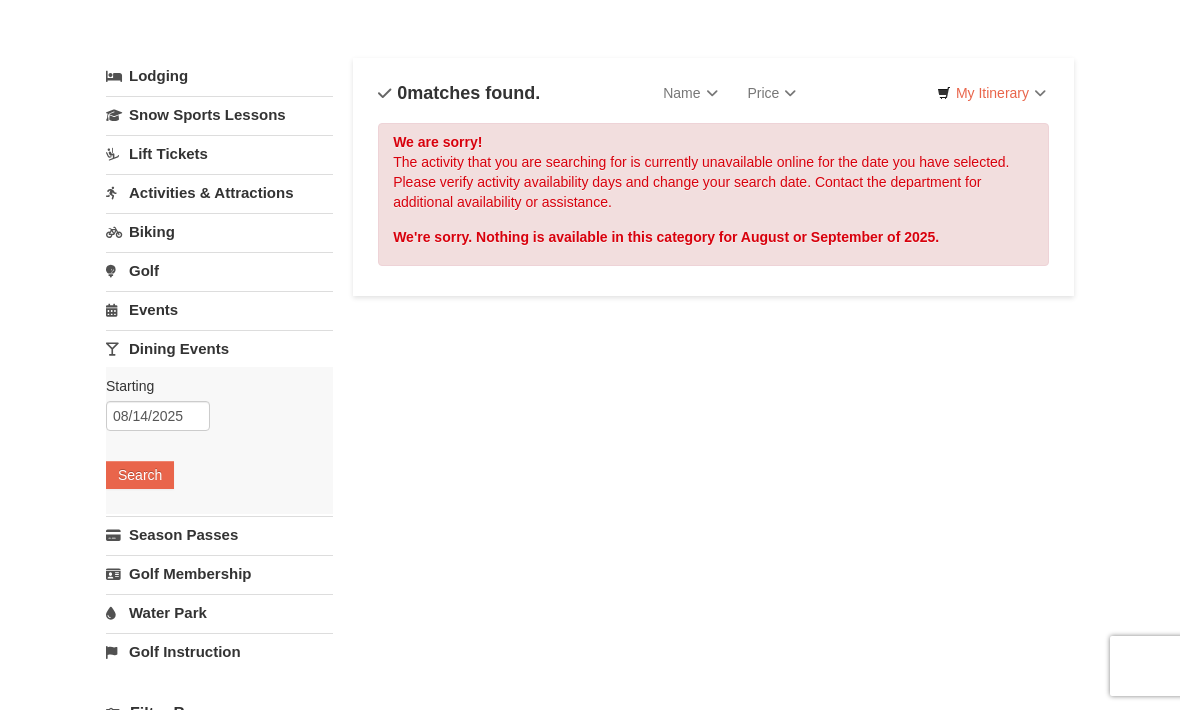 click on "Search" at bounding box center (140, 475) 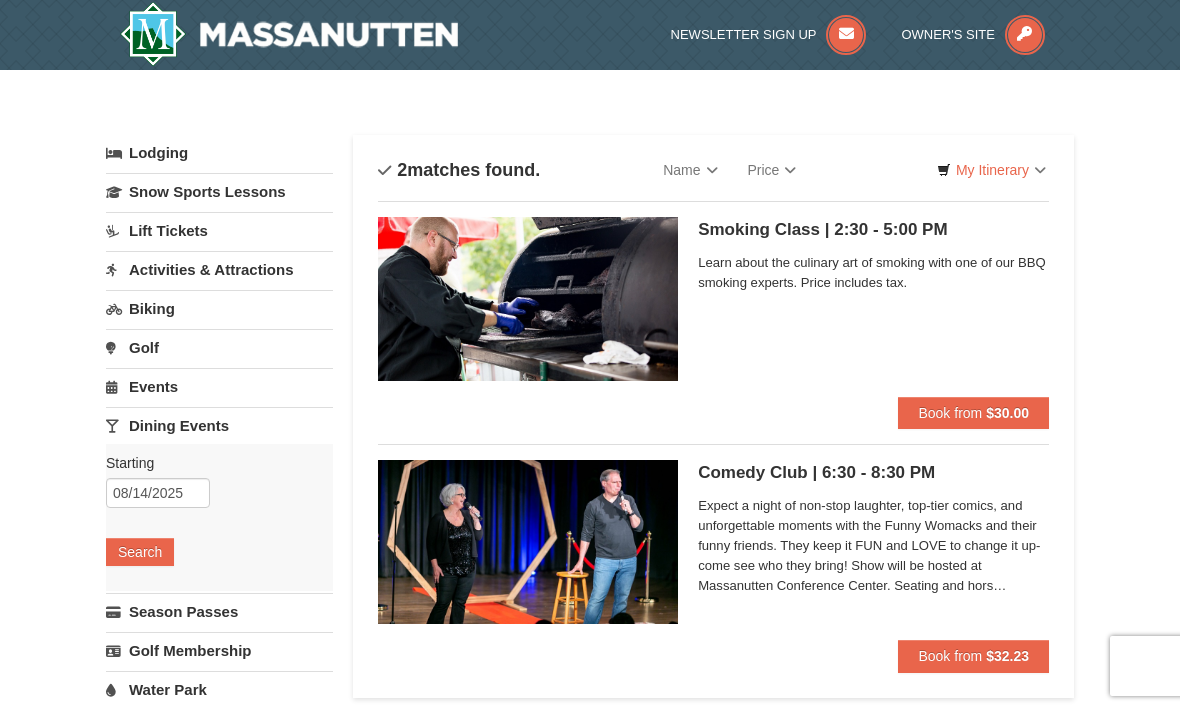 scroll, scrollTop: 0, scrollLeft: 0, axis: both 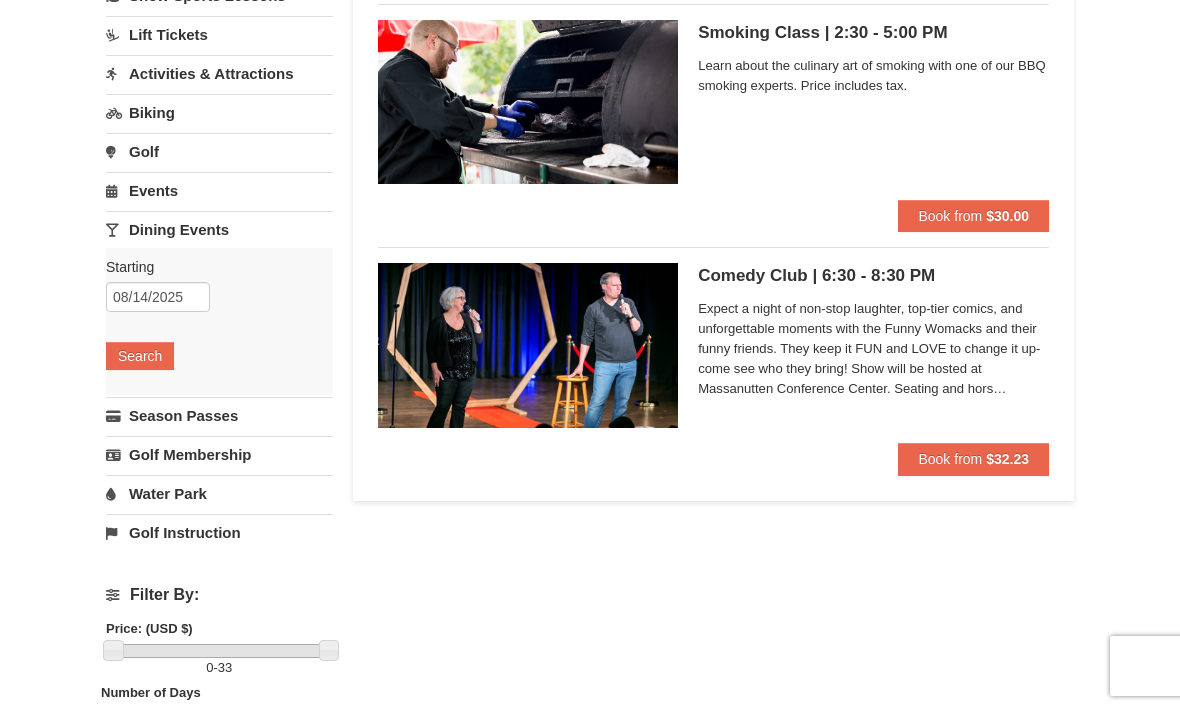click on "Water Park" at bounding box center (219, 493) 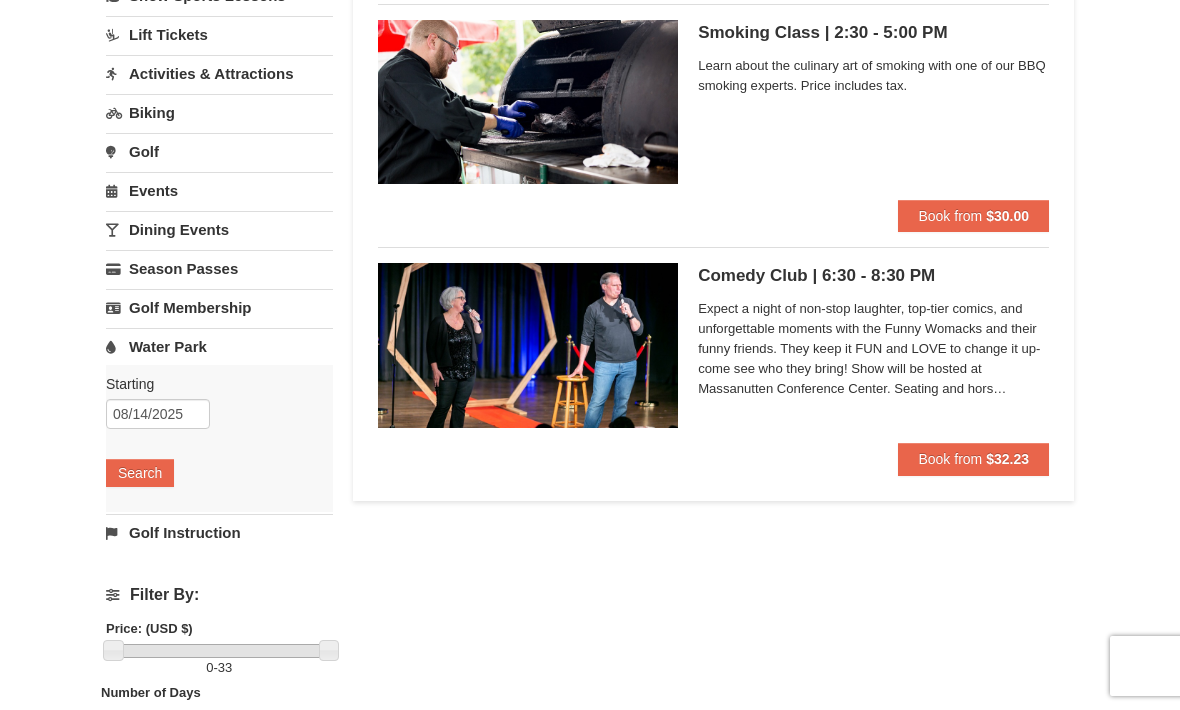 click on "Search" at bounding box center [140, 473] 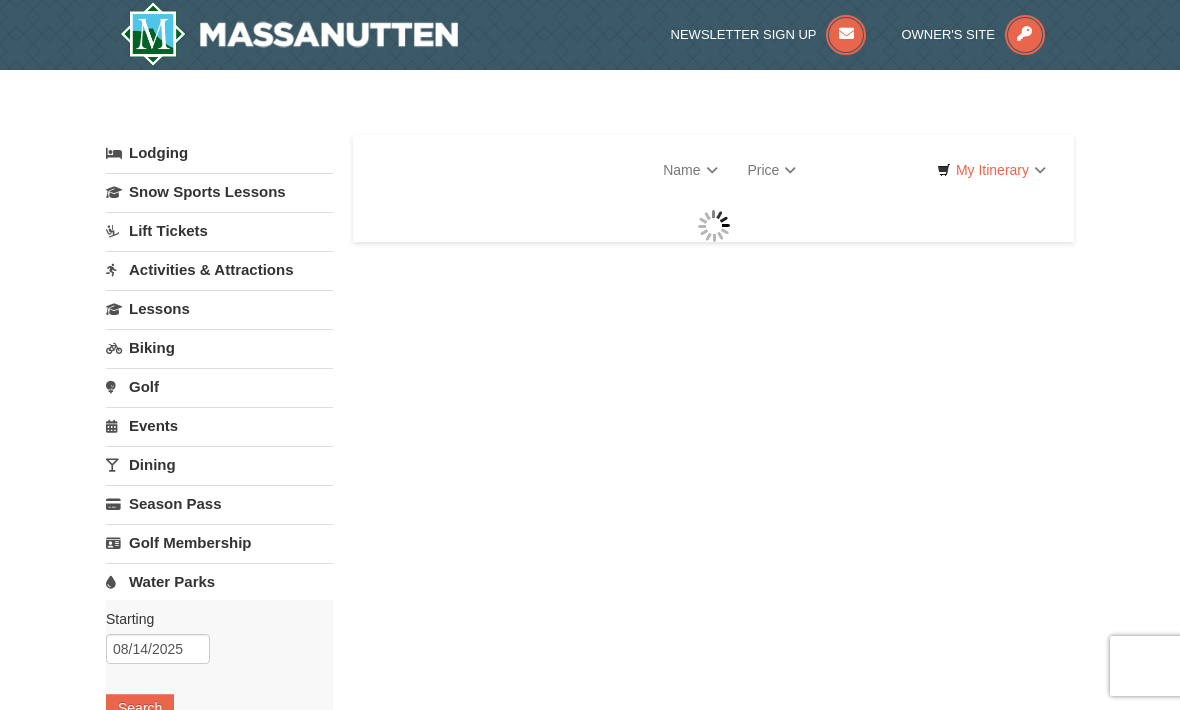 scroll, scrollTop: 0, scrollLeft: 0, axis: both 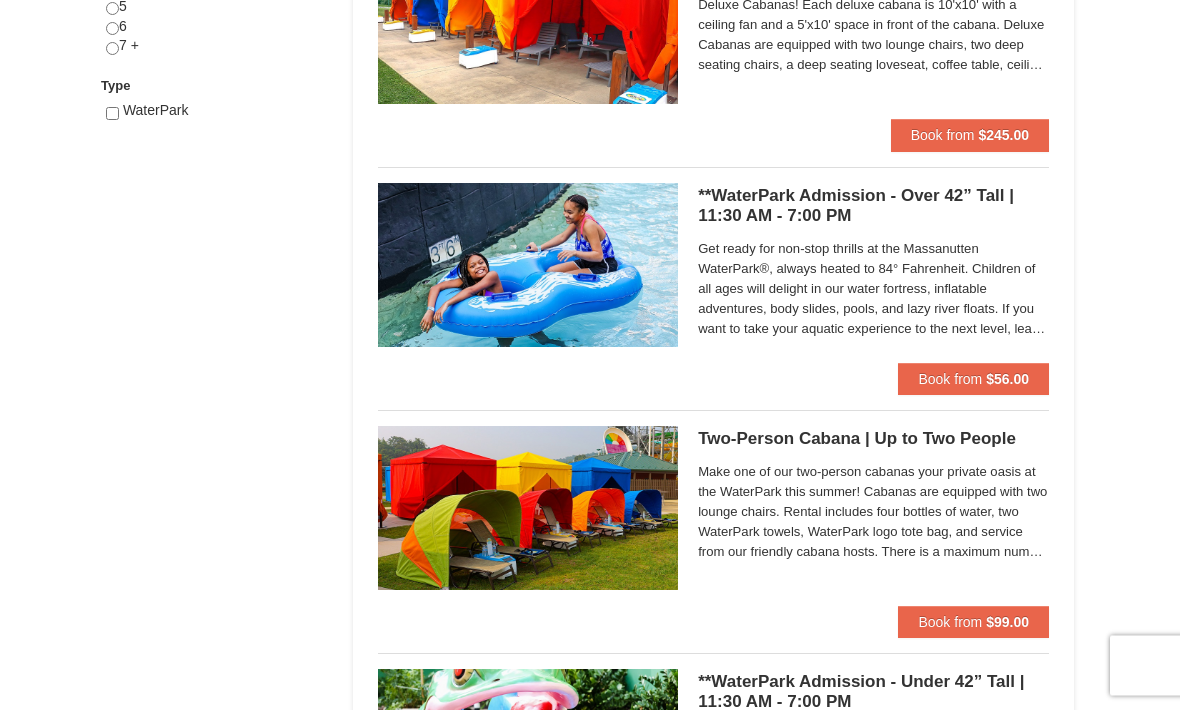 click on "Make one of our two-person cabanas your private oasis at the WaterPark this summer! Cabanas are equipped with two lounge chairs. Rental includes four bottles of water, two WaterPark towels, WaterPark logo tote bag, and service from our friendly cabana hosts. There is a maximum number of two guests per cabana." at bounding box center (873, 513) 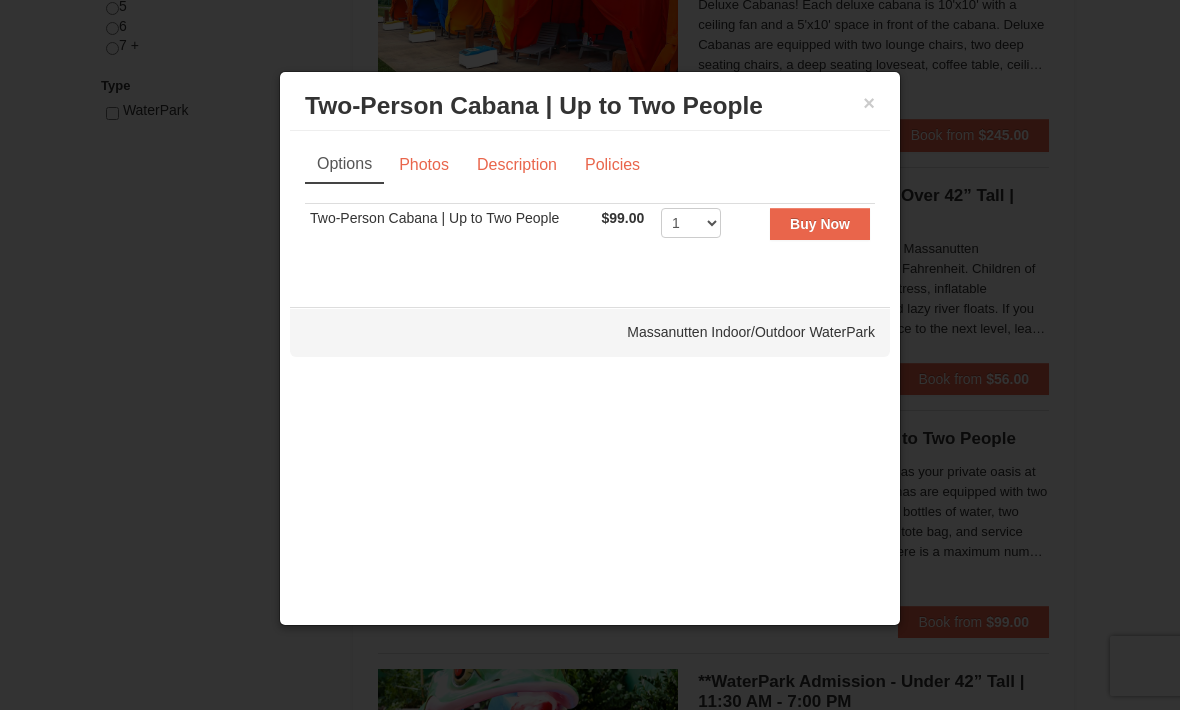click on "×" at bounding box center [869, 103] 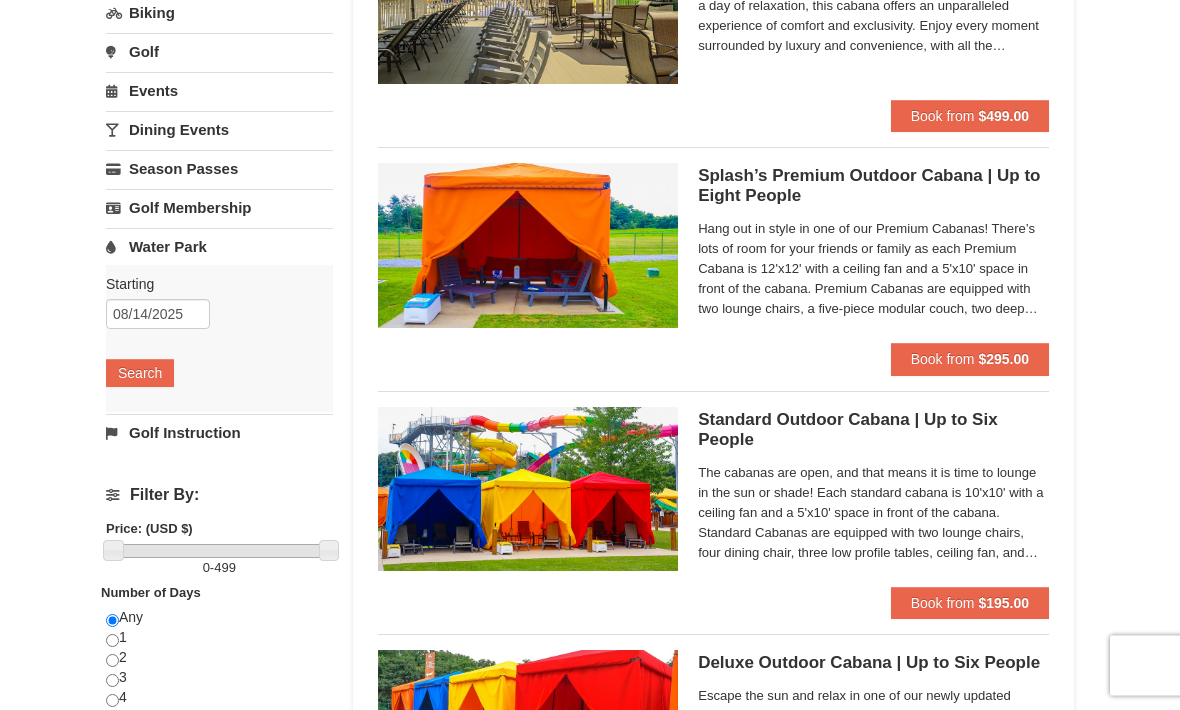 scroll, scrollTop: 296, scrollLeft: 0, axis: vertical 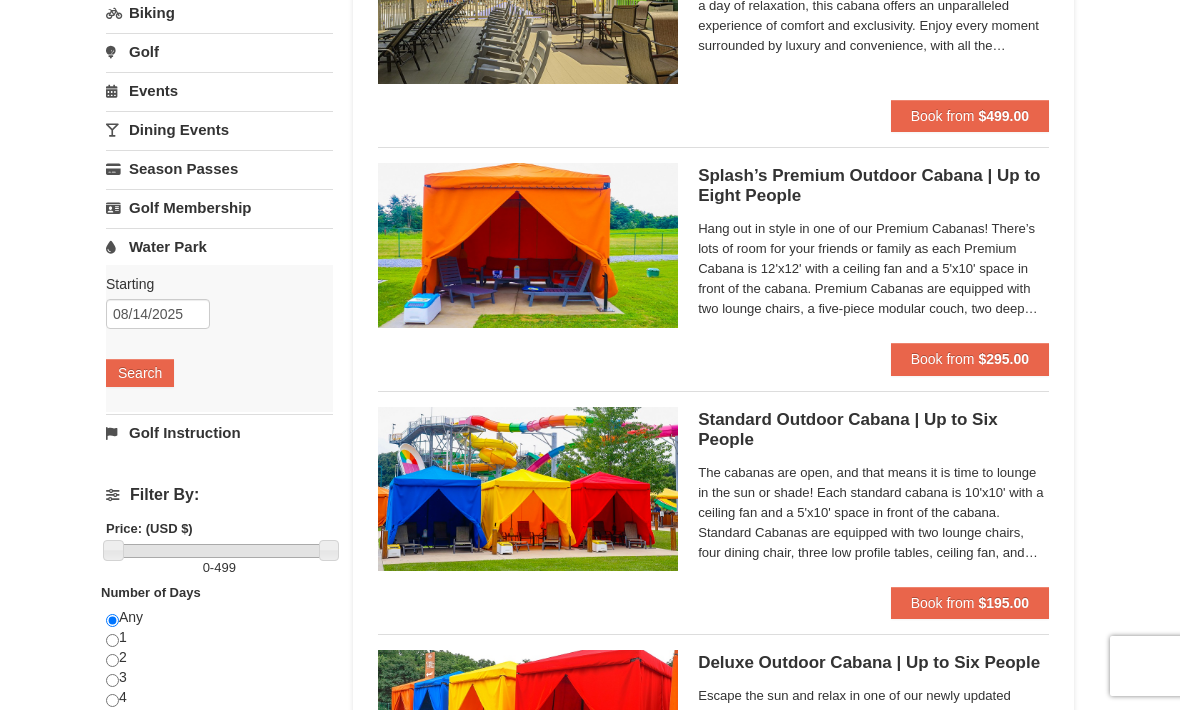 click on "Book from" at bounding box center (943, 603) 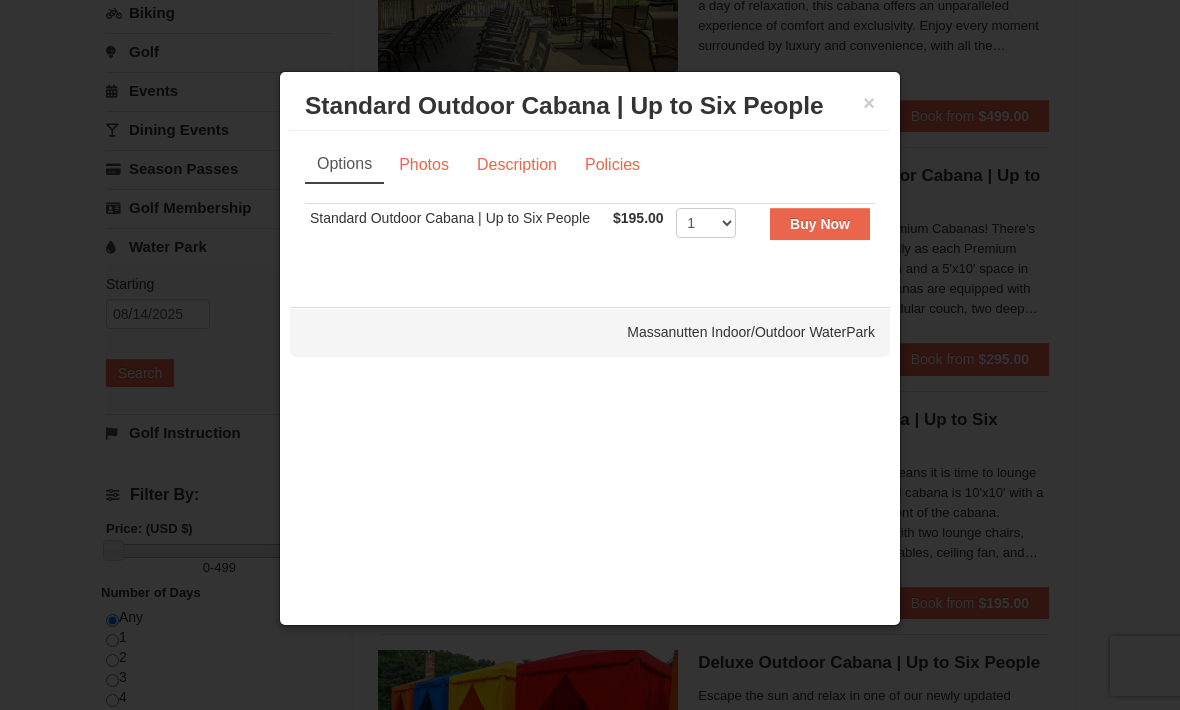 click on "Photos" at bounding box center (424, 165) 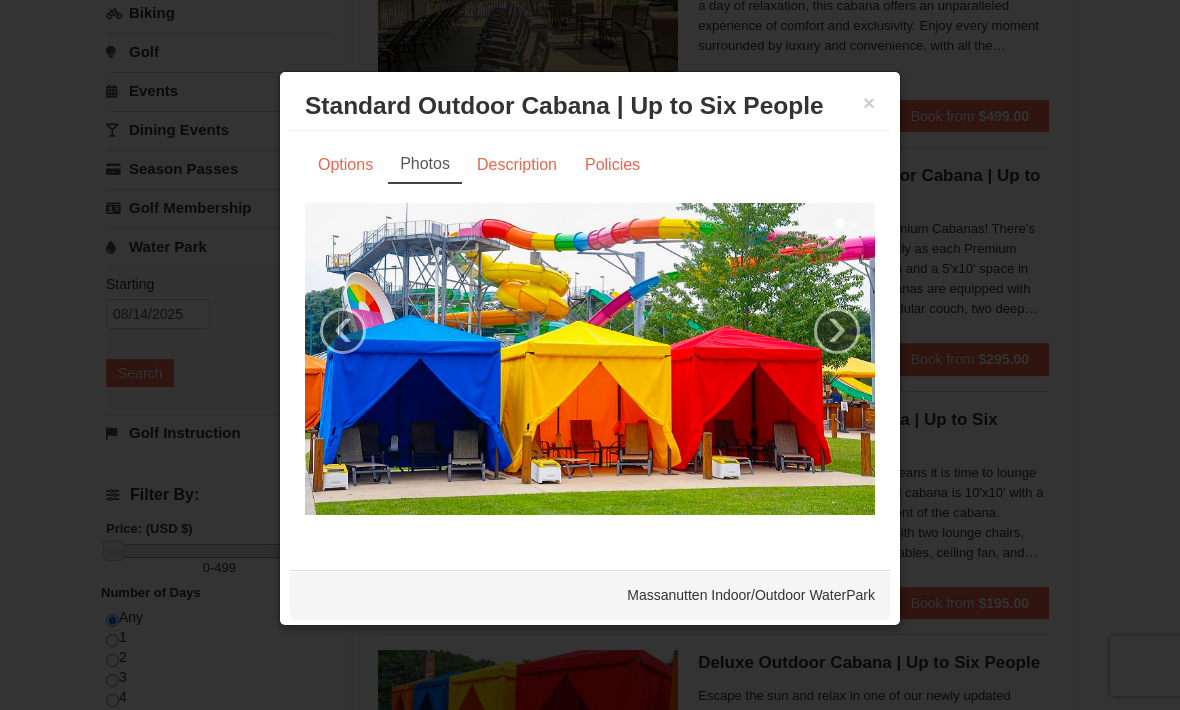 click on "›" at bounding box center [837, 331] 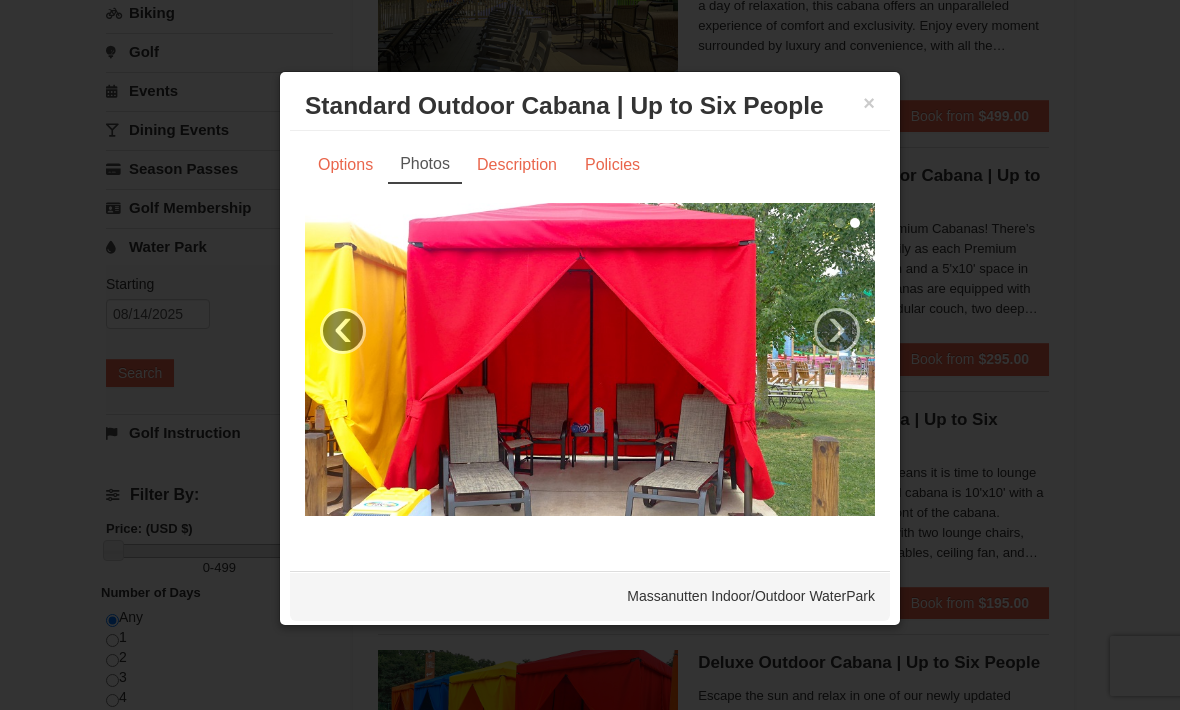 click on "›" at bounding box center (837, 331) 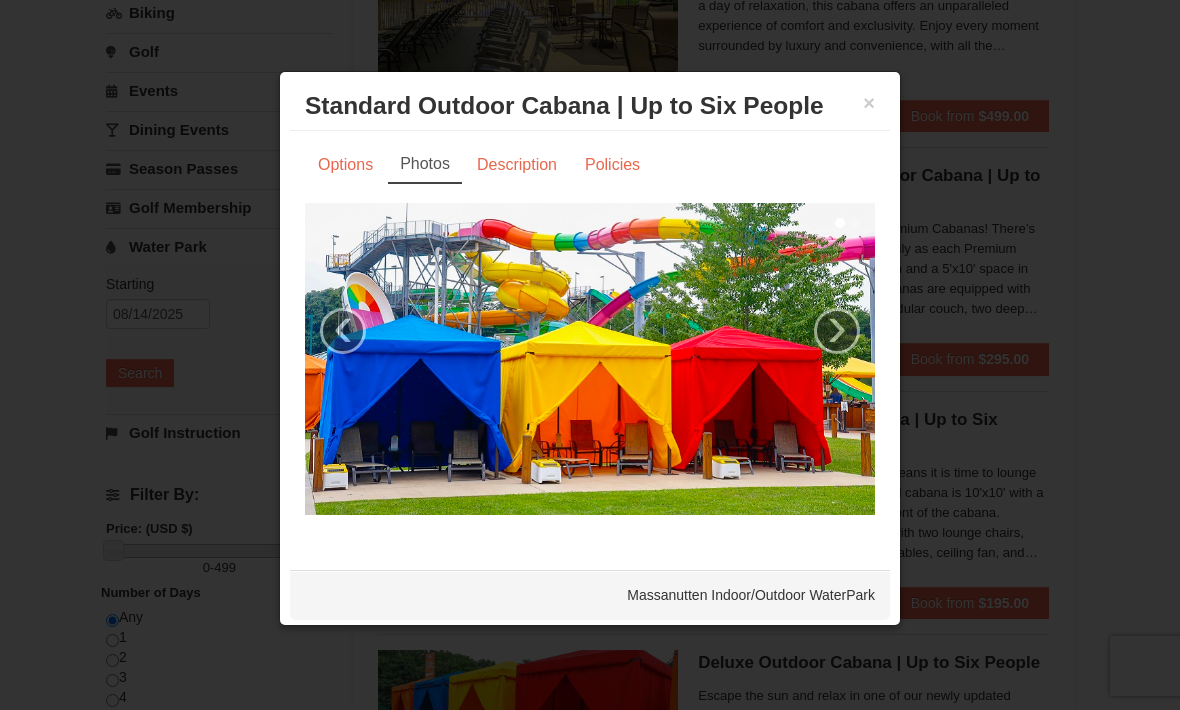 click on "Standard Outdoor Cabana | Up to Six People  Massanutten Indoor/Outdoor WaterPark" at bounding box center [590, 106] 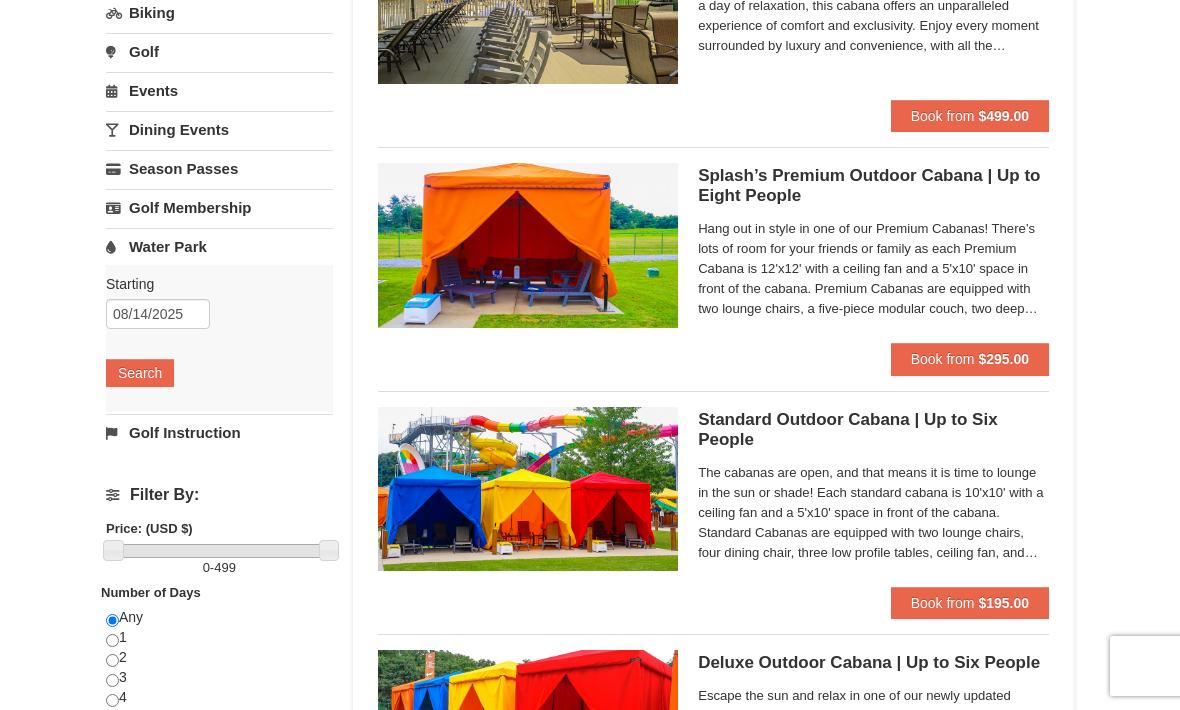 click on "Book from   $195.00" at bounding box center [970, 603] 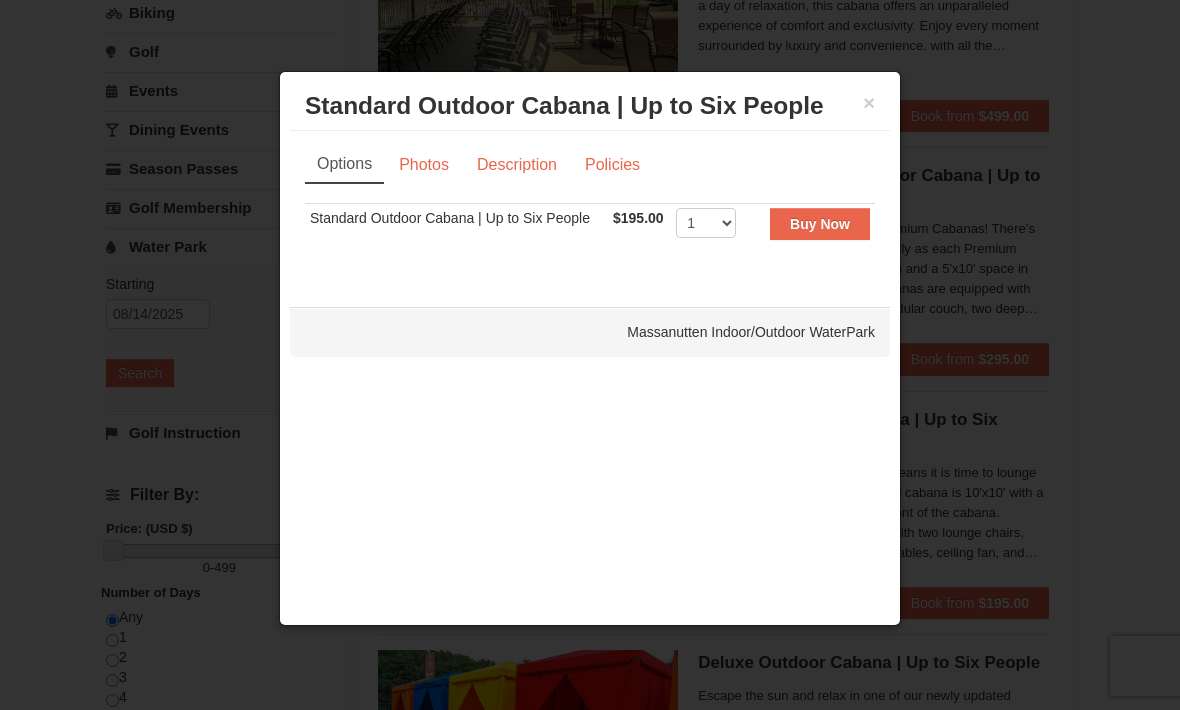 click on "Buy Now" at bounding box center (820, 224) 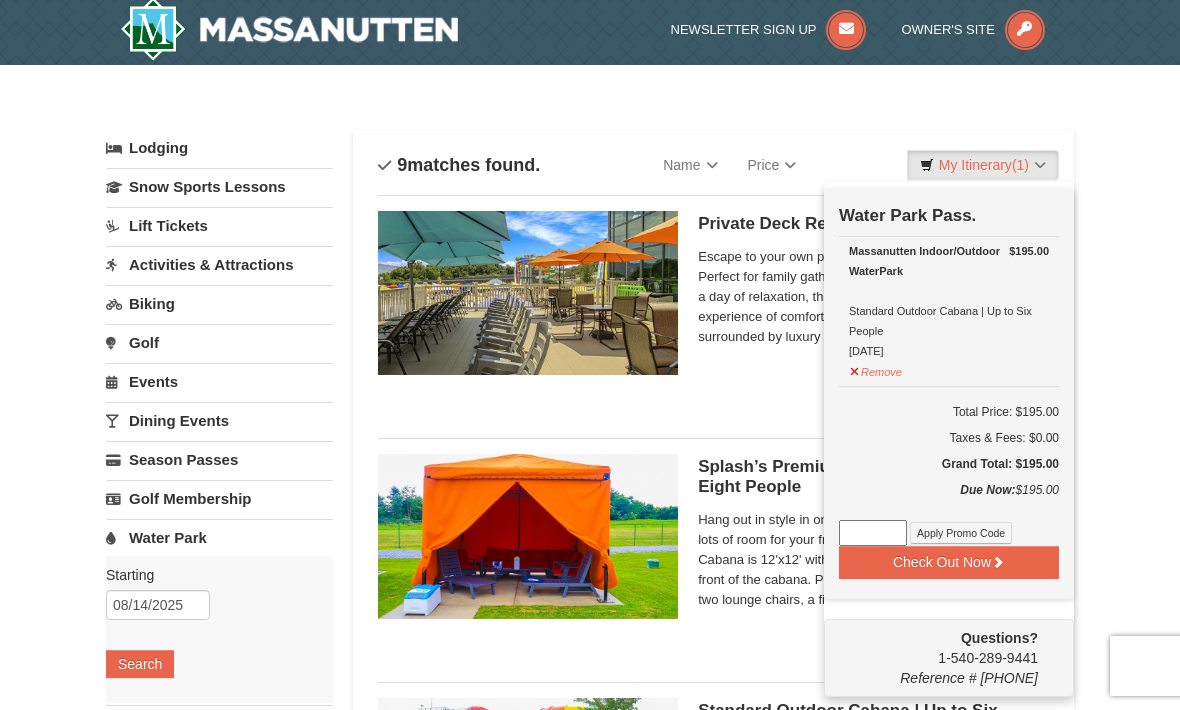 scroll, scrollTop: 6, scrollLeft: 0, axis: vertical 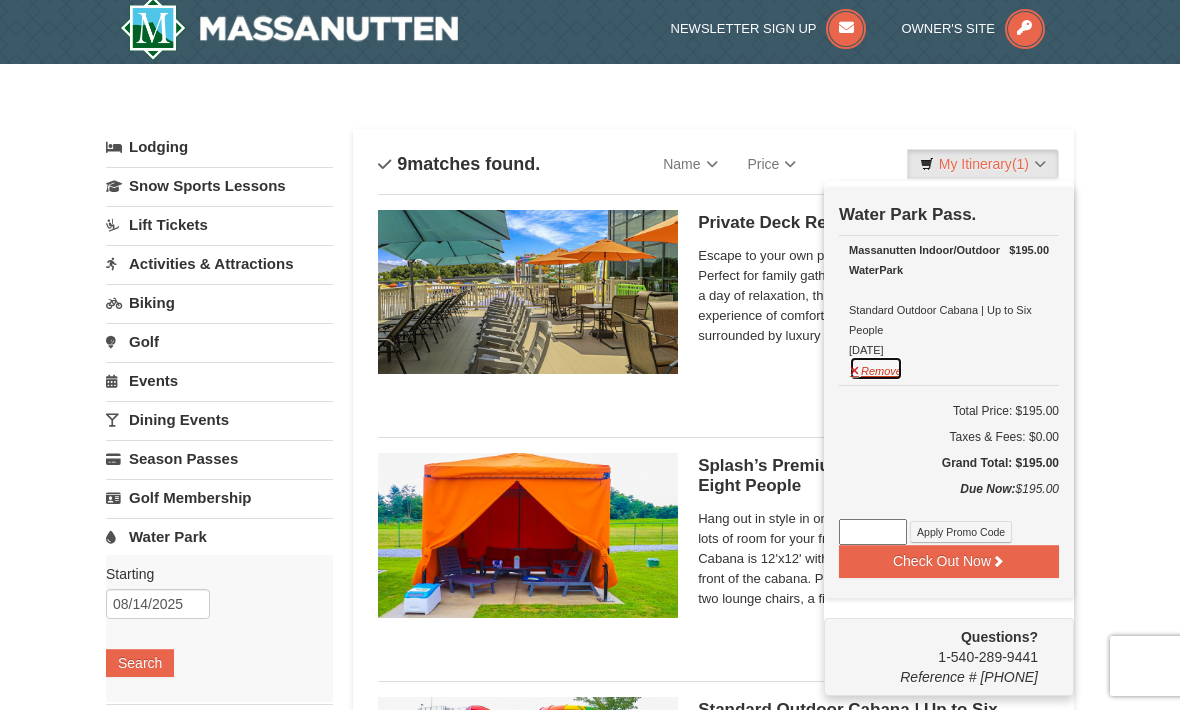 click on "Remove" at bounding box center (876, 368) 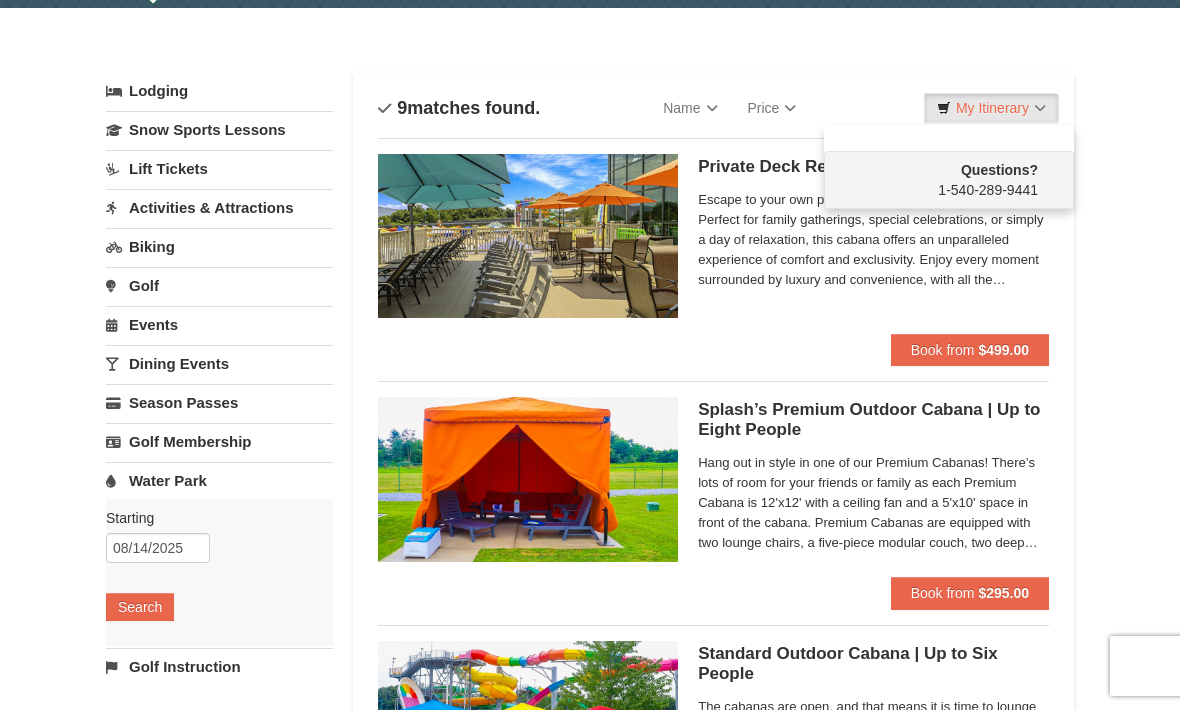scroll, scrollTop: 117, scrollLeft: 0, axis: vertical 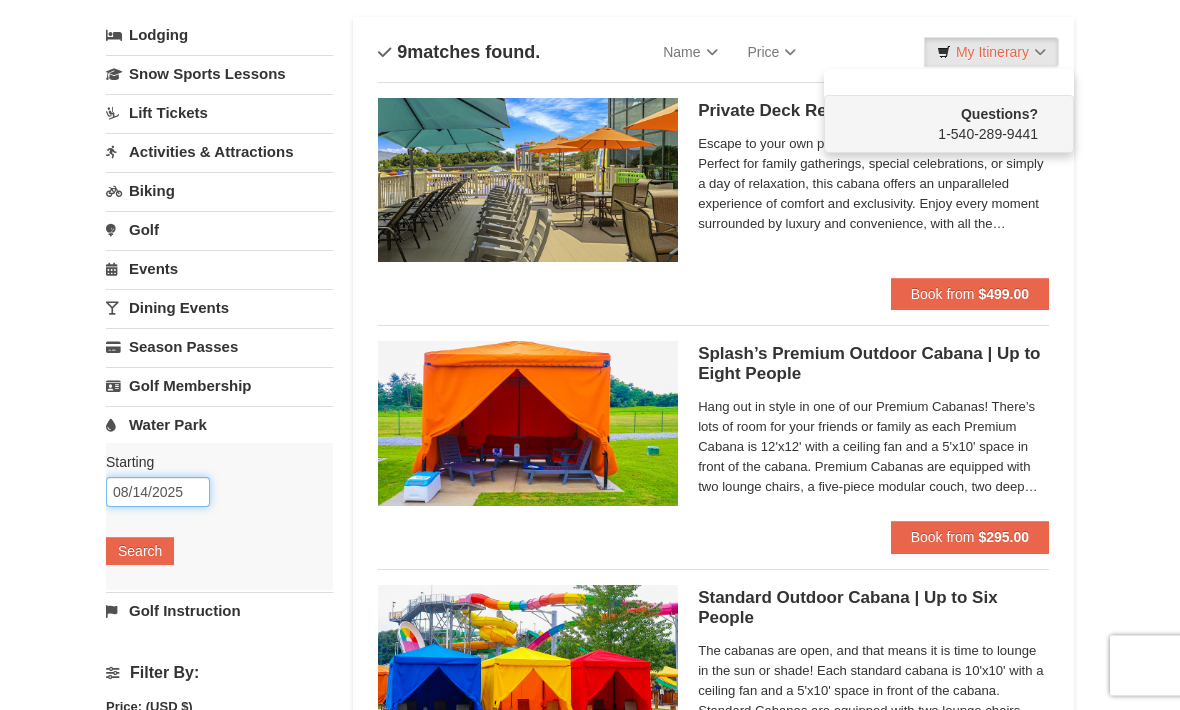 click on "08/14/2025" at bounding box center [158, 493] 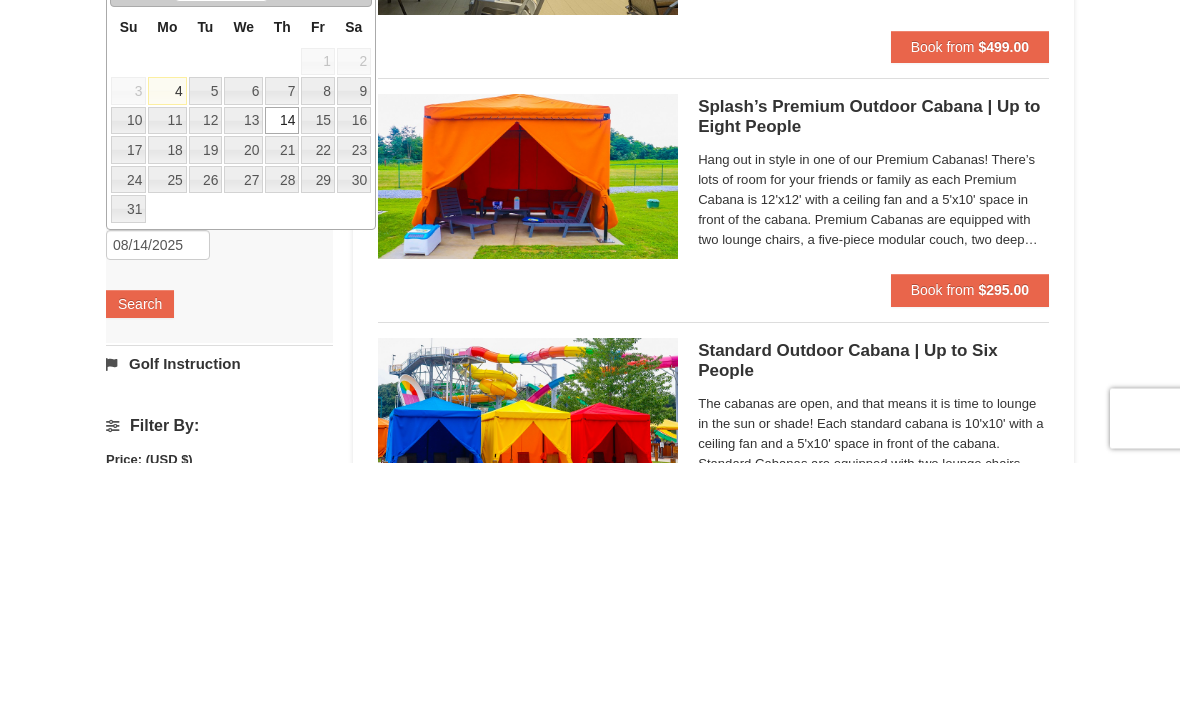 click on "×
Categories
List
Filter
My Itinerary
Questions?  1-540-289-9441
Lodging
Arrival Please format dates MM/DD/YYYY Please format dates MM/DD/YYYY
08/14/2025
Departure Please format dates MM/DD/YYYY Please format dates MM/DD/YYYY
08/16/2025
2 0" at bounding box center (590, 1141) 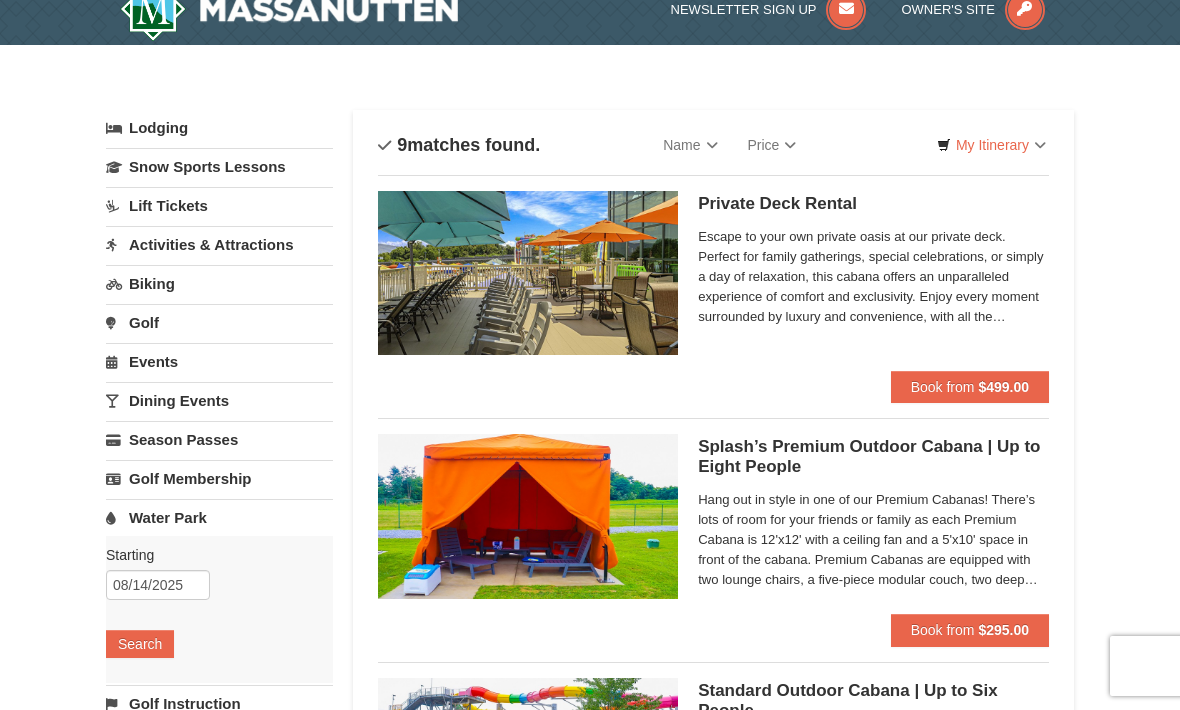scroll, scrollTop: 0, scrollLeft: 0, axis: both 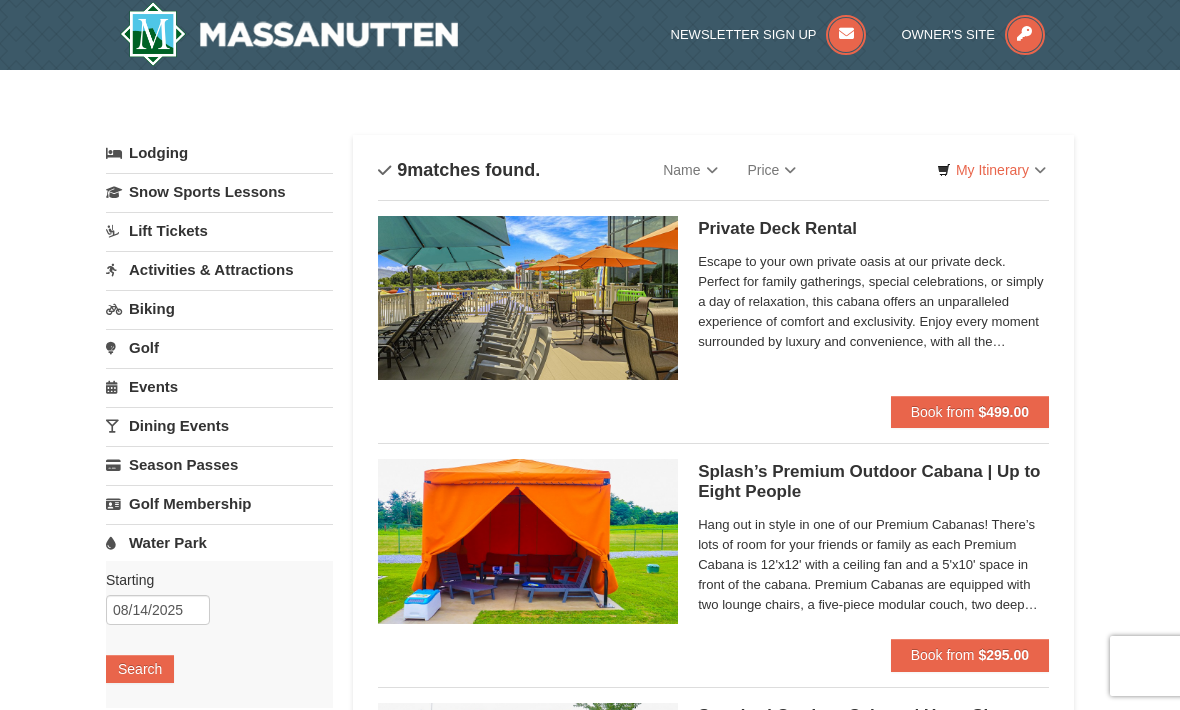 click on "Lift Tickets" at bounding box center (219, 230) 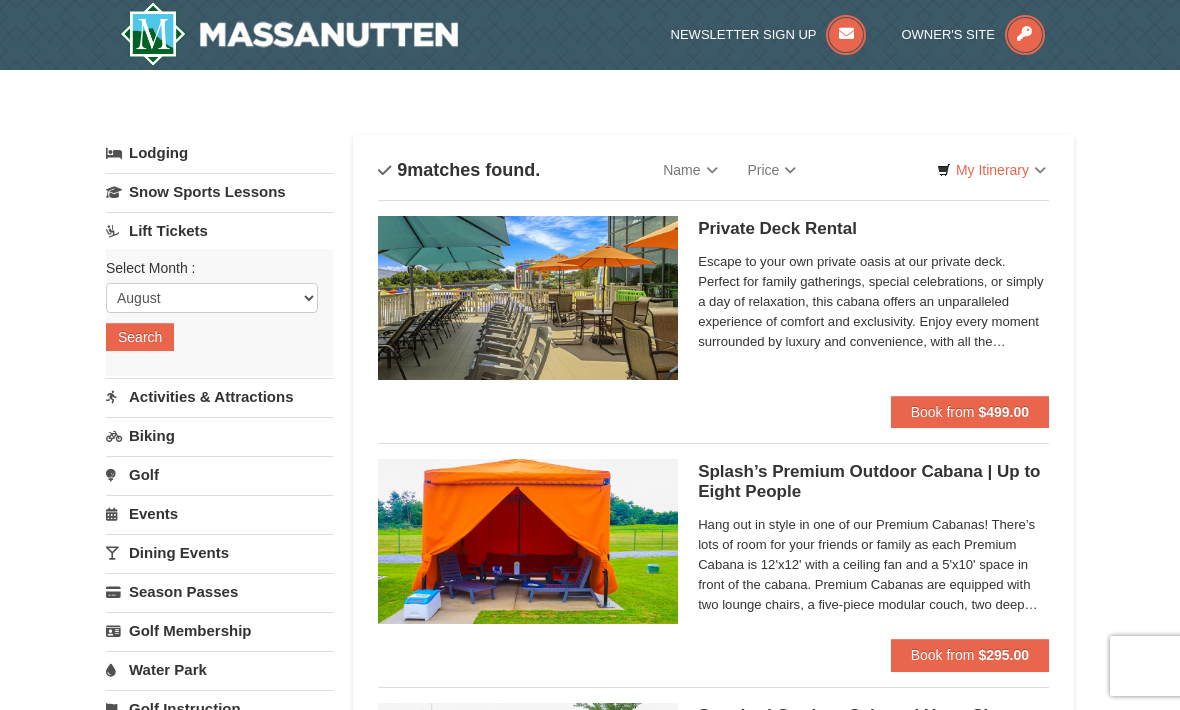 click on "Activities & Attractions" at bounding box center (219, 396) 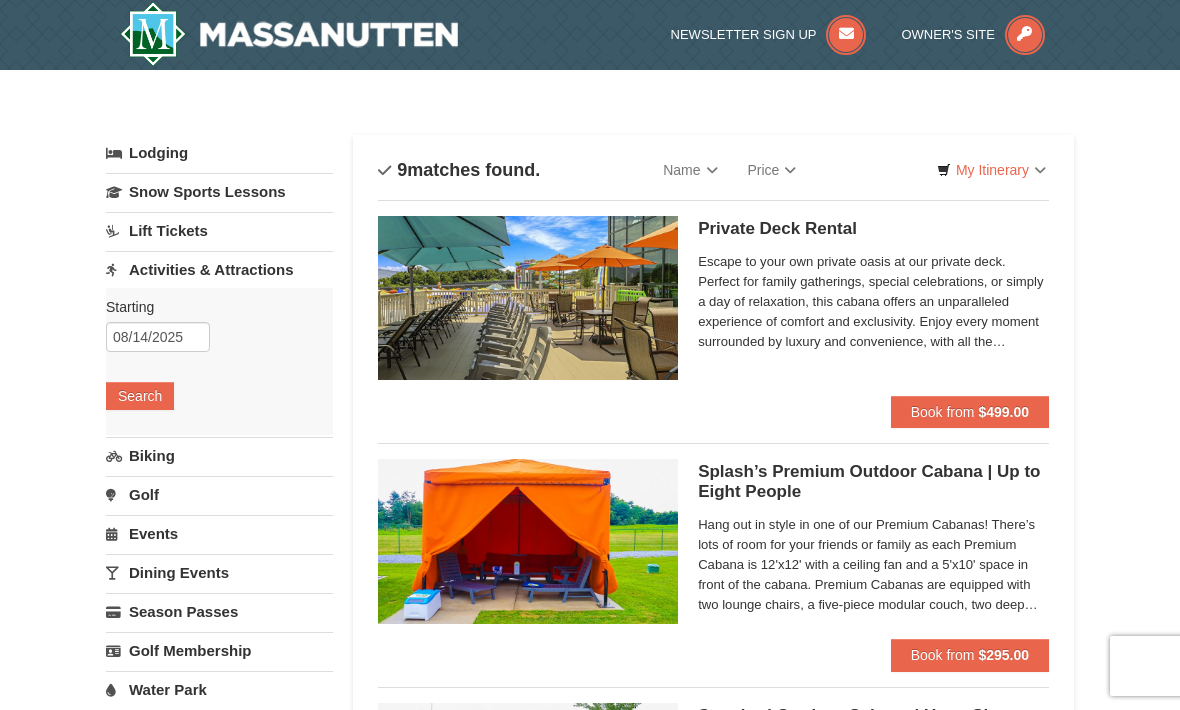click on "Starting Please format dates MM/DD/YYYY Please format dates MM/DD/YYYY
08/14/2025
Search" at bounding box center [219, 361] 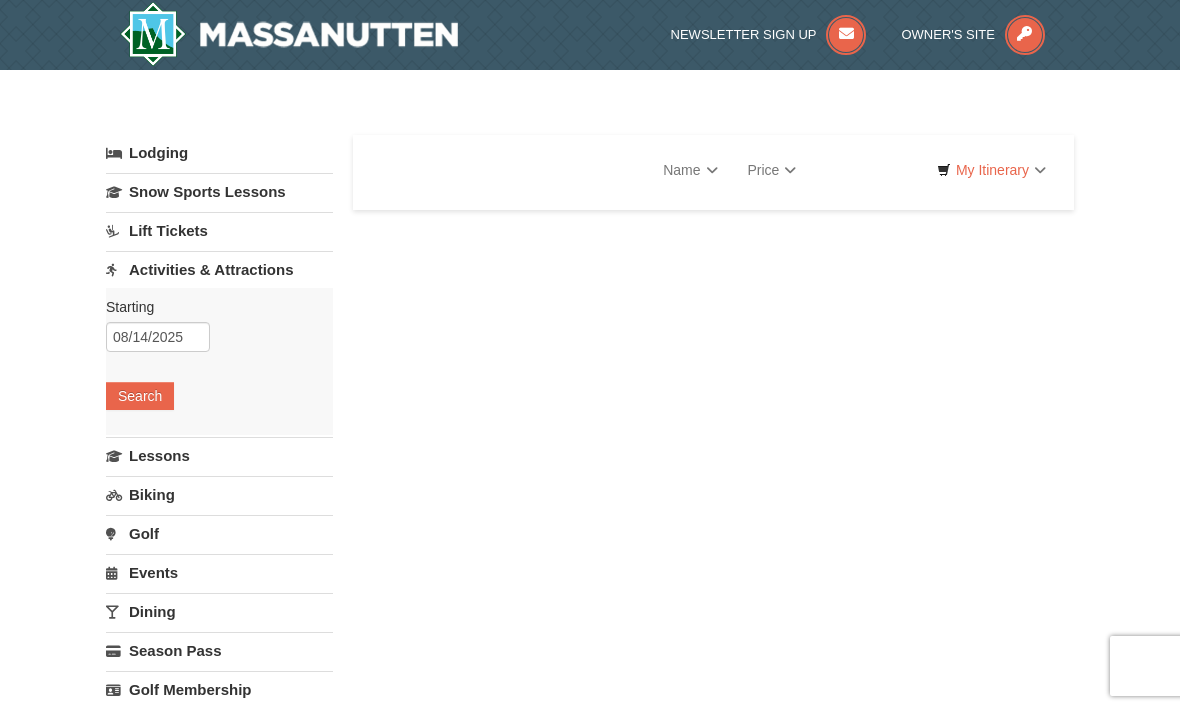 scroll, scrollTop: 0, scrollLeft: 0, axis: both 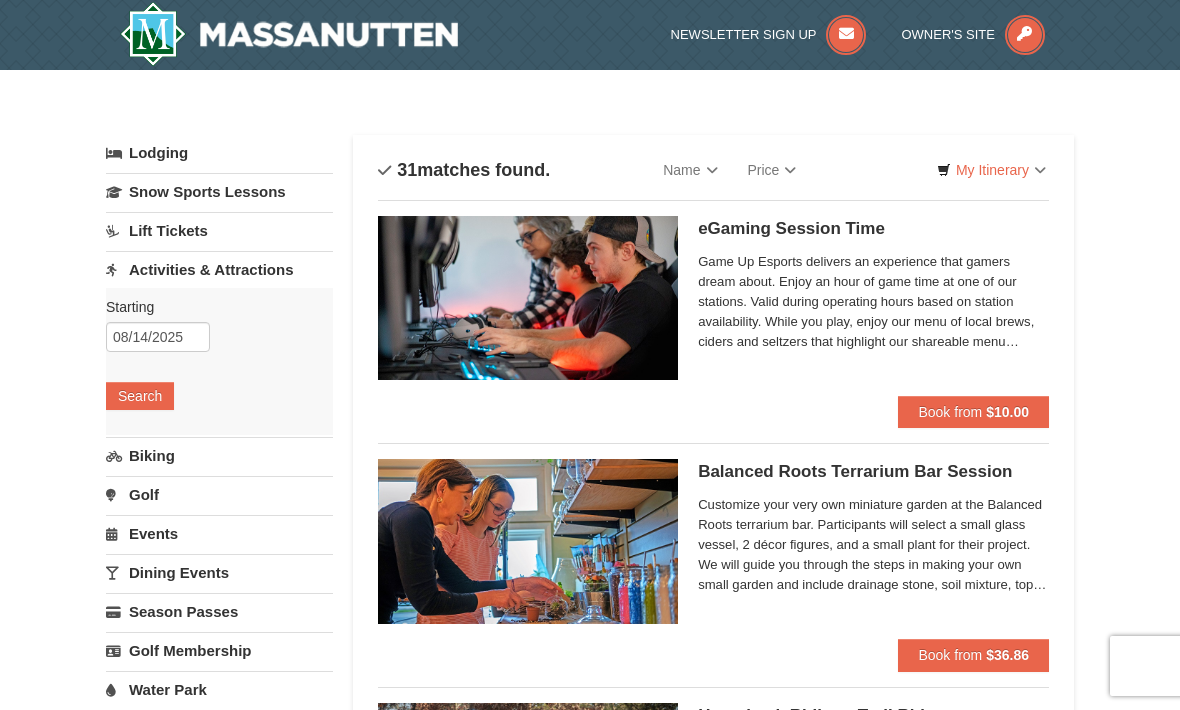 click on "Customize your very own miniature garden at the Balanced Roots terrarium bar. Participants will select a small glass vessel, 2 décor figures, and a small plant for their project. We will guide you through the steps in making your own small garden and include drainage stone, soil mixture, top dressing stones and moss to complete your mini garden." at bounding box center (873, 545) 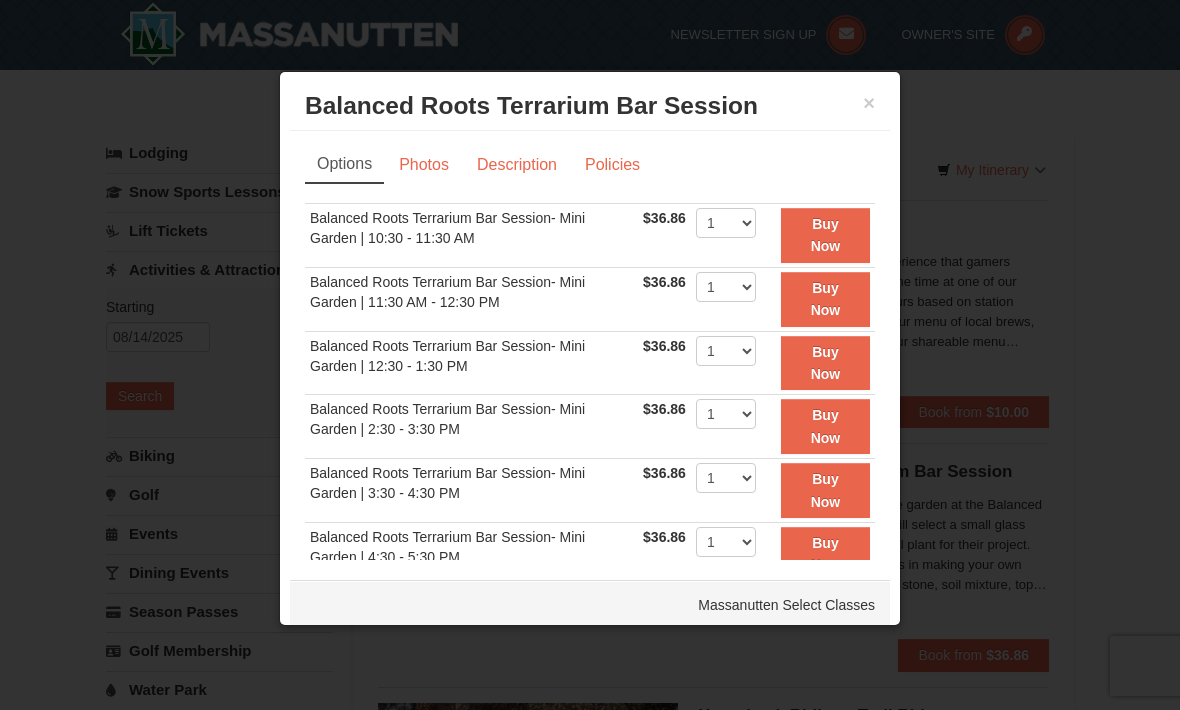 click at bounding box center [590, 355] 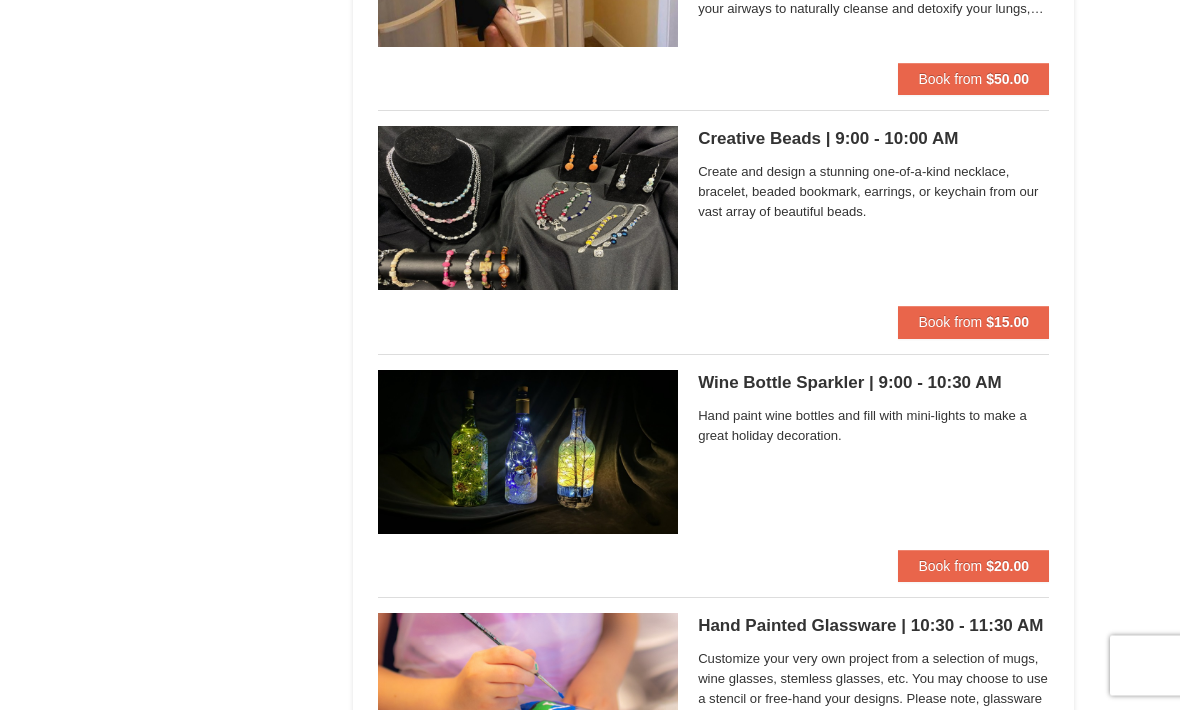 scroll, scrollTop: 4959, scrollLeft: 0, axis: vertical 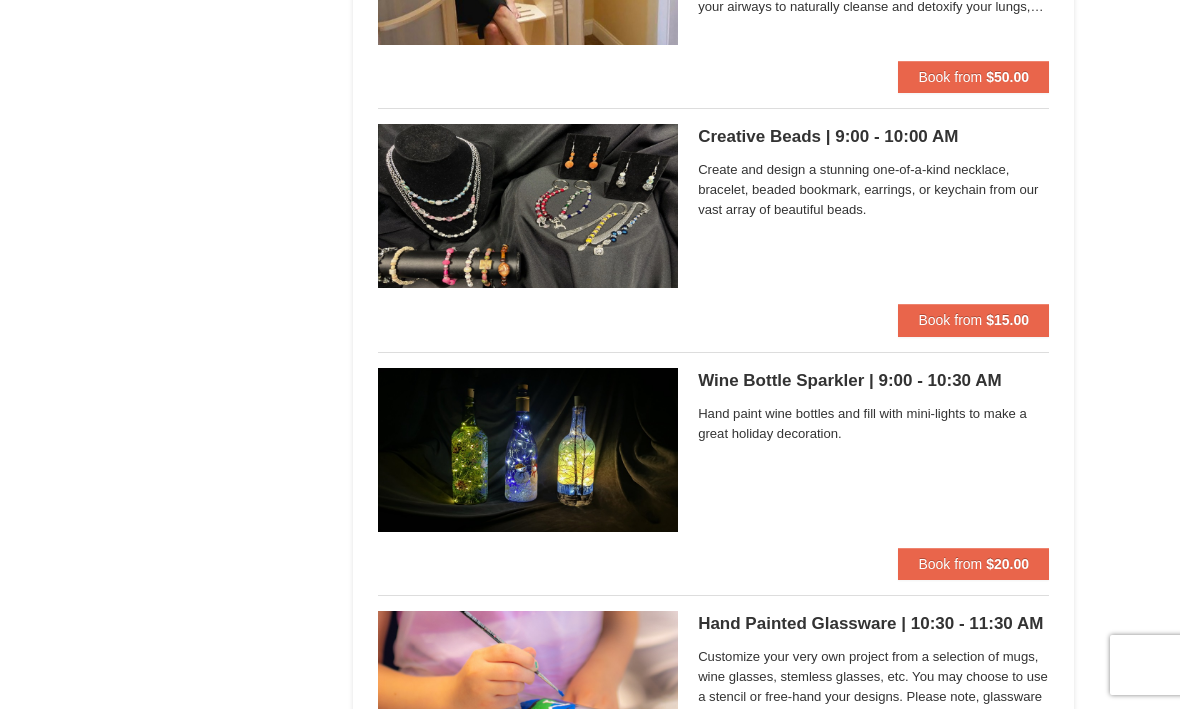 click on "Book from   $20.00" at bounding box center (973, 565) 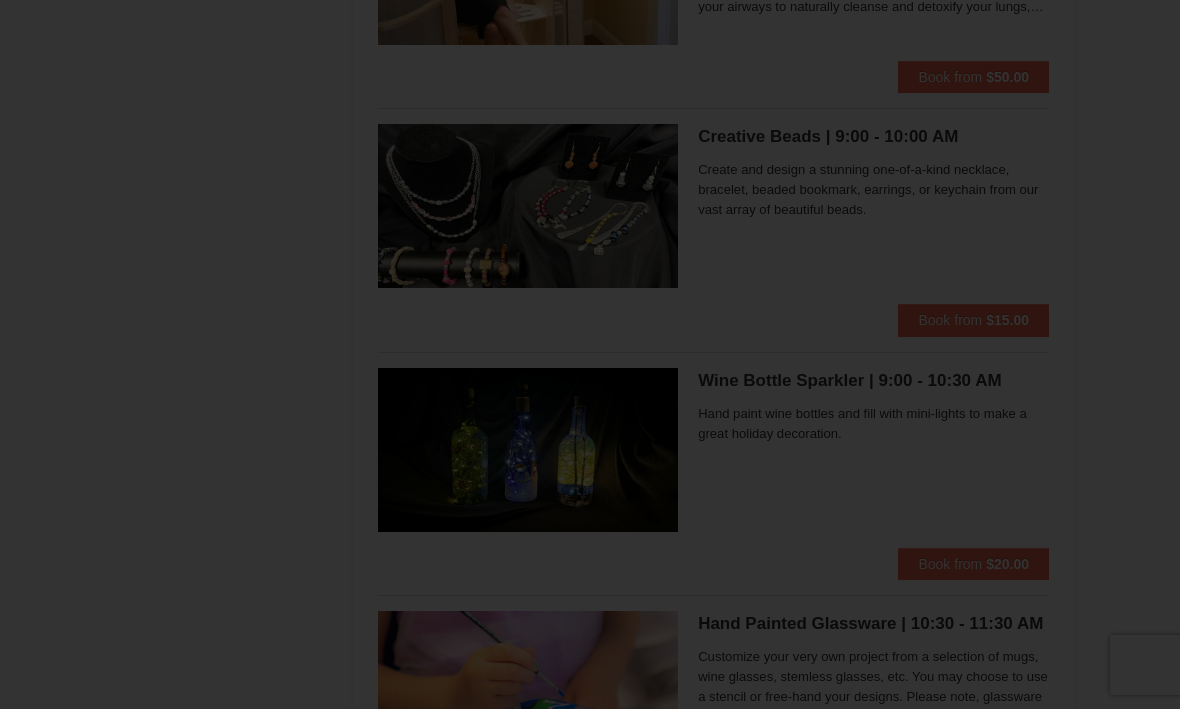 scroll, scrollTop: 4960, scrollLeft: 0, axis: vertical 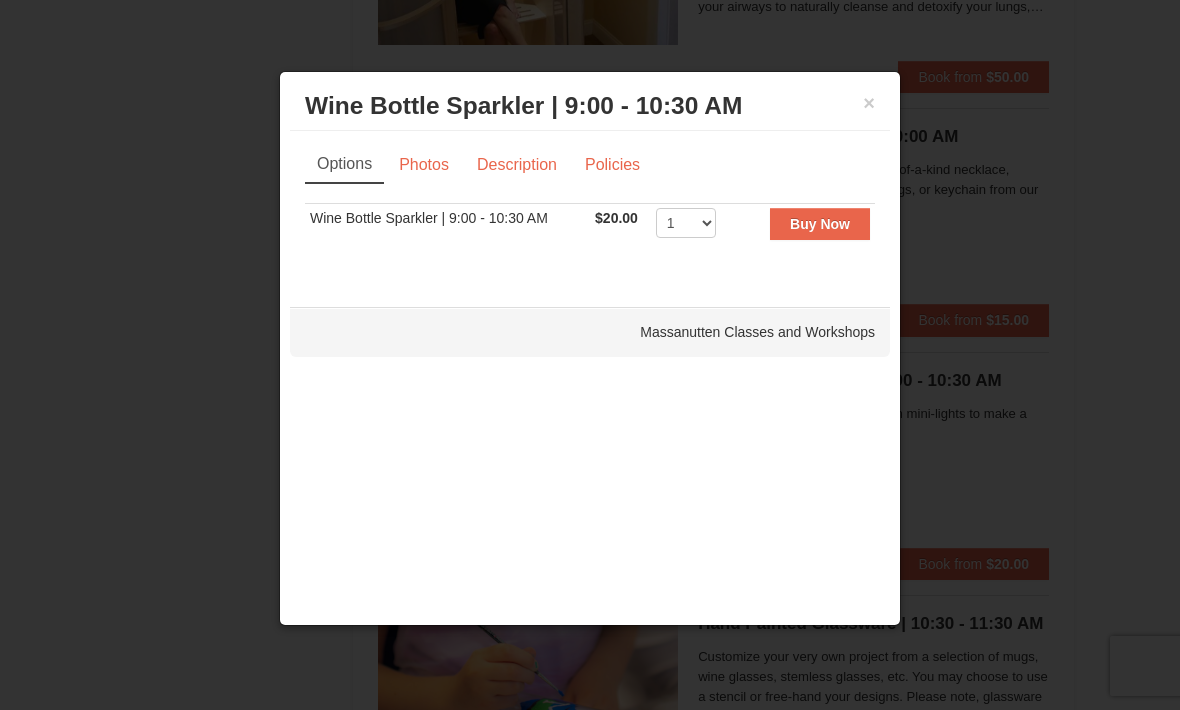 click on "Photos" at bounding box center [424, 165] 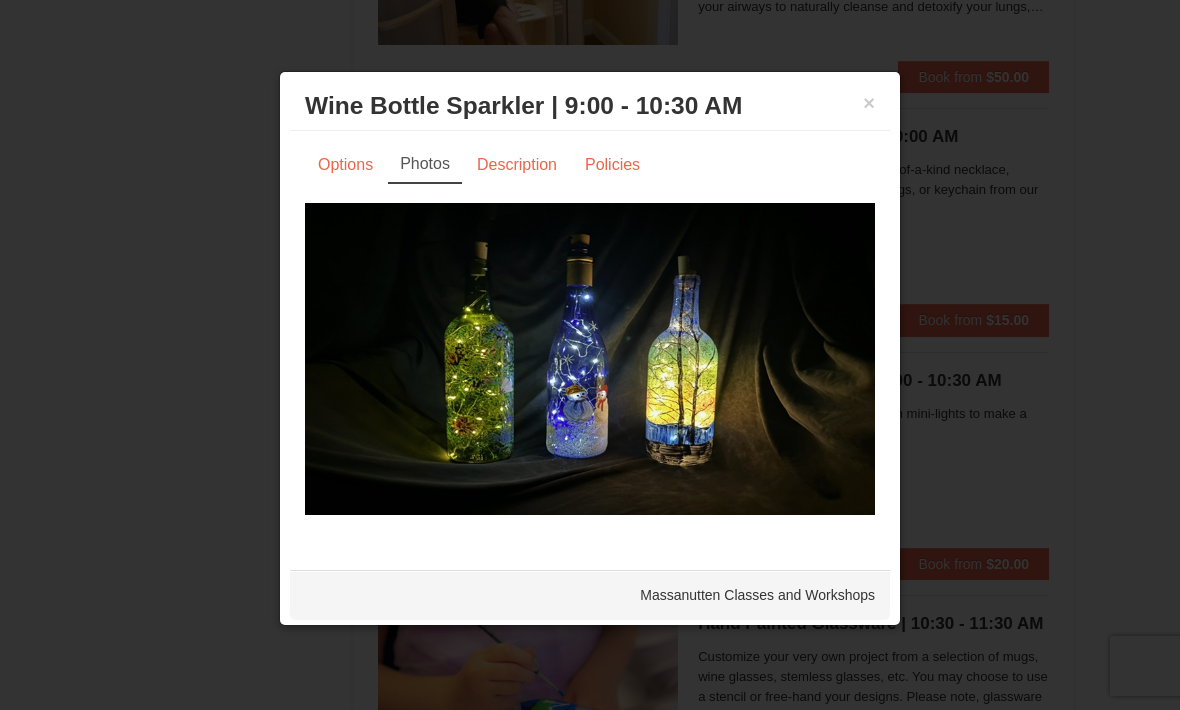 click on "Description" at bounding box center [517, 165] 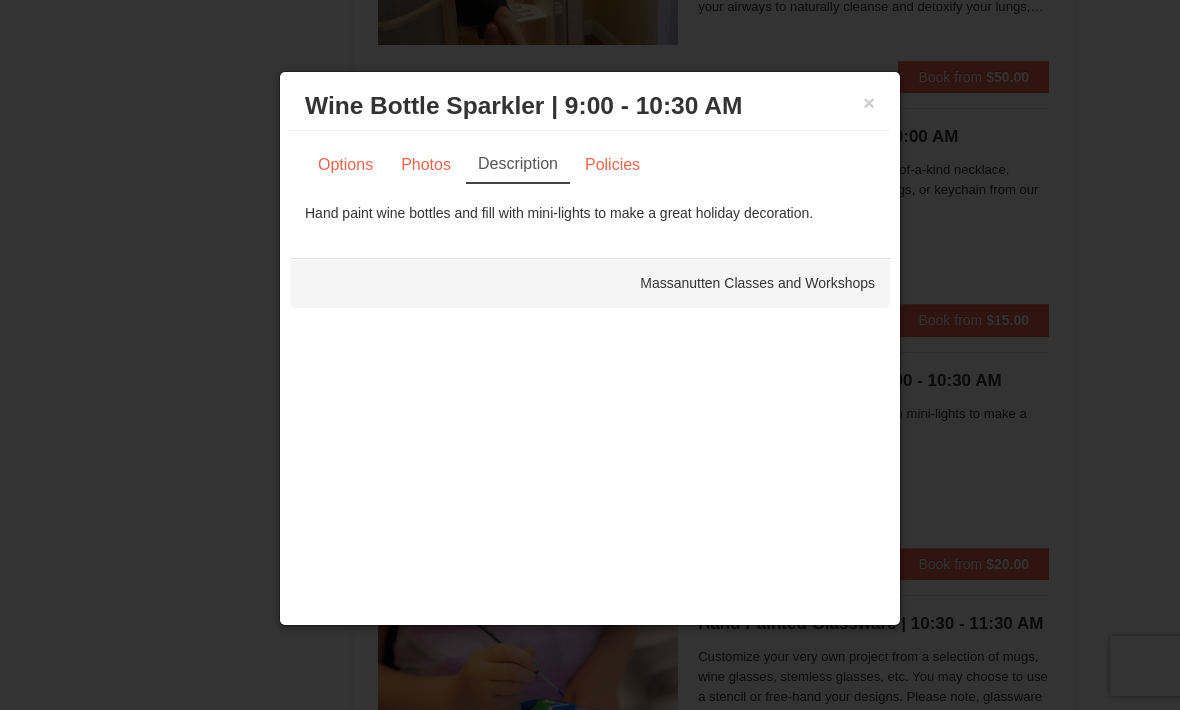 click on "Policies" at bounding box center [612, 165] 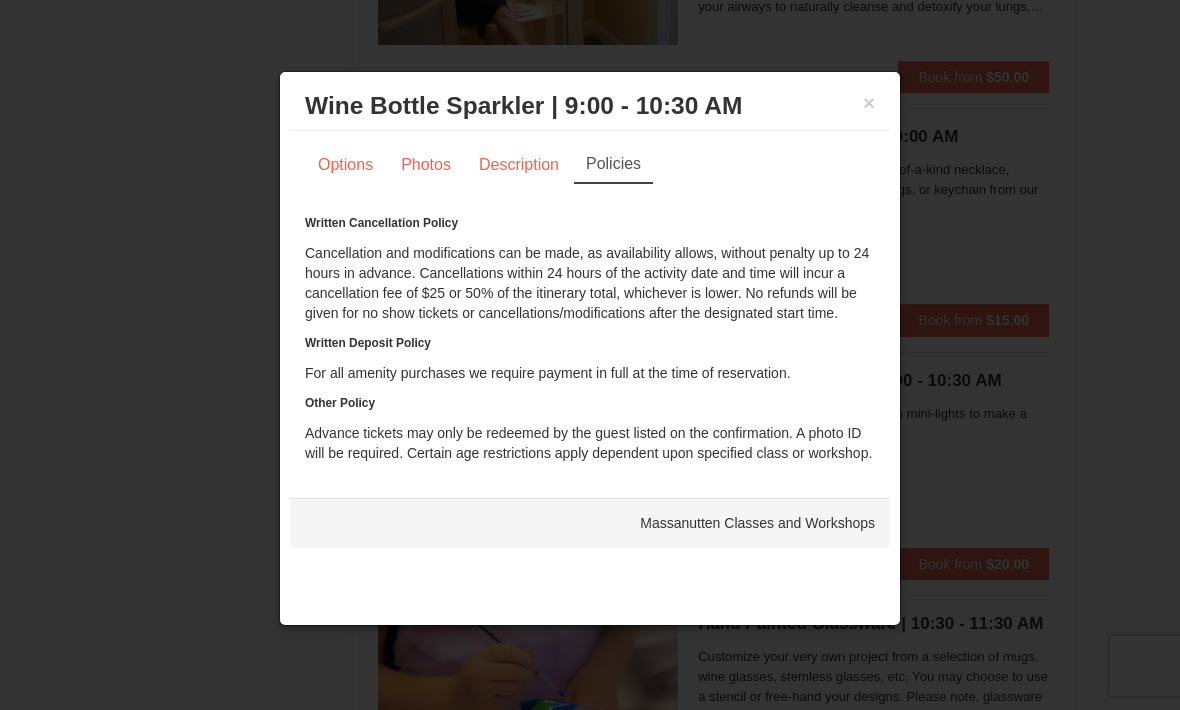 click at bounding box center (590, 355) 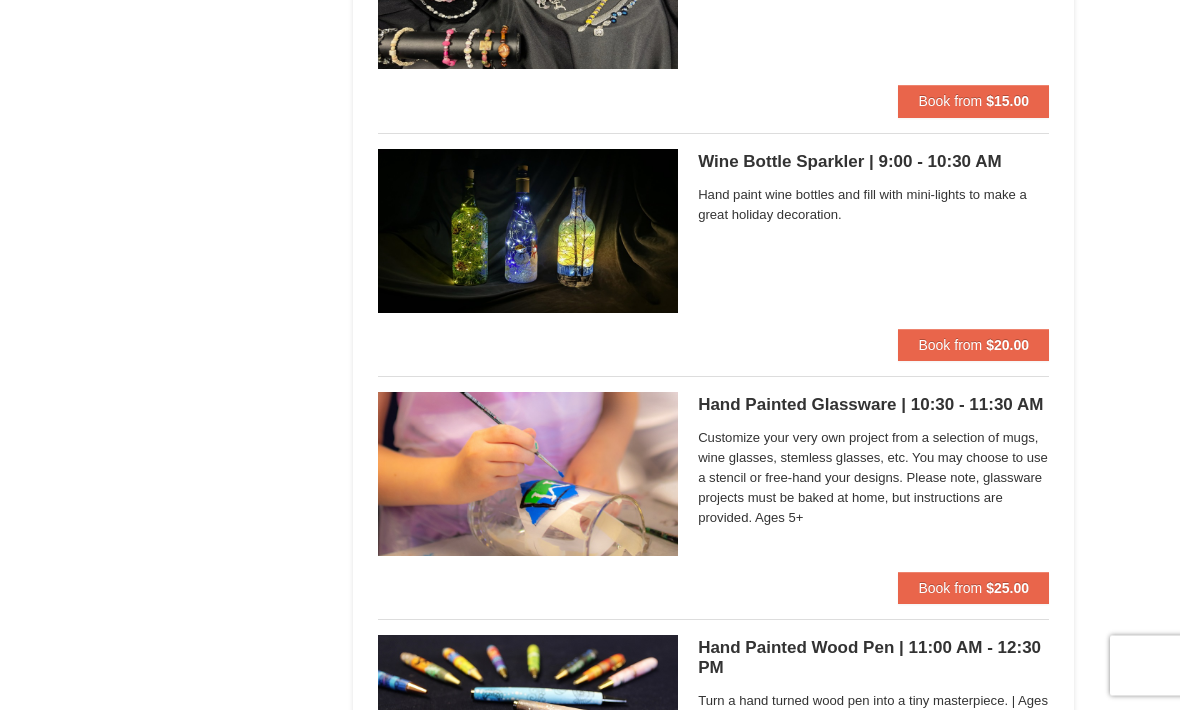 scroll, scrollTop: 5198, scrollLeft: 0, axis: vertical 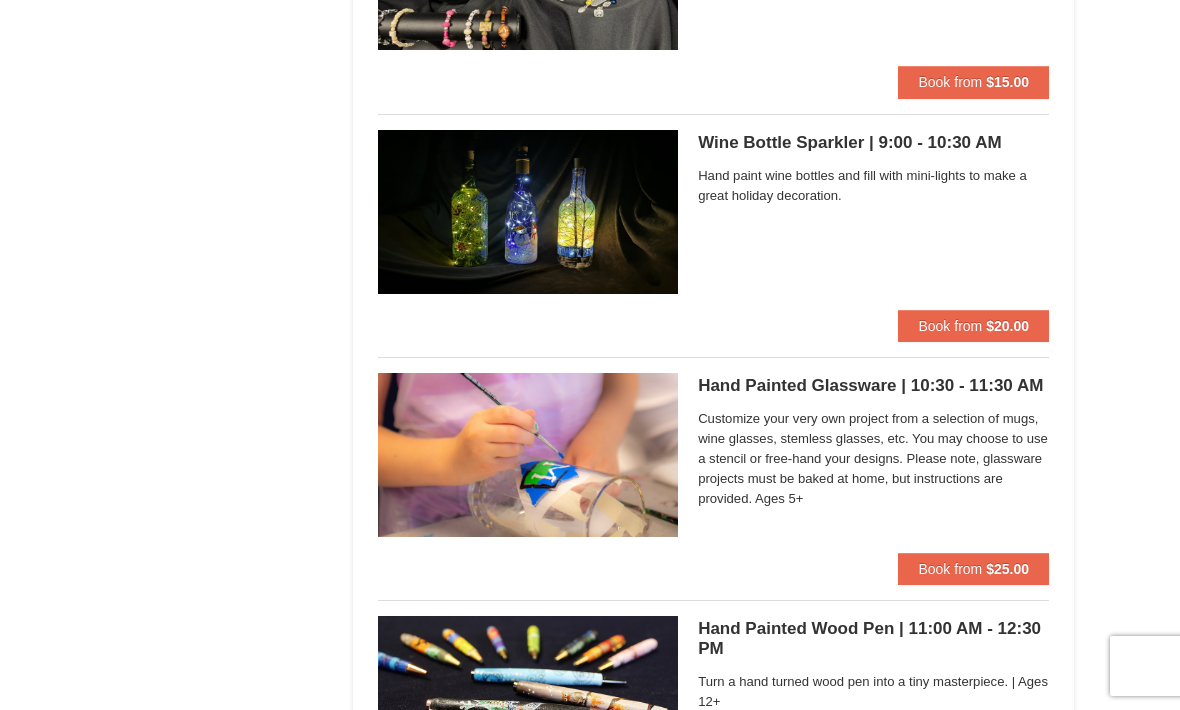 click on "Hand Painted Glassware | 10:30 - 11:30 AM  Massanutten Classes and Workshops" at bounding box center [873, 386] 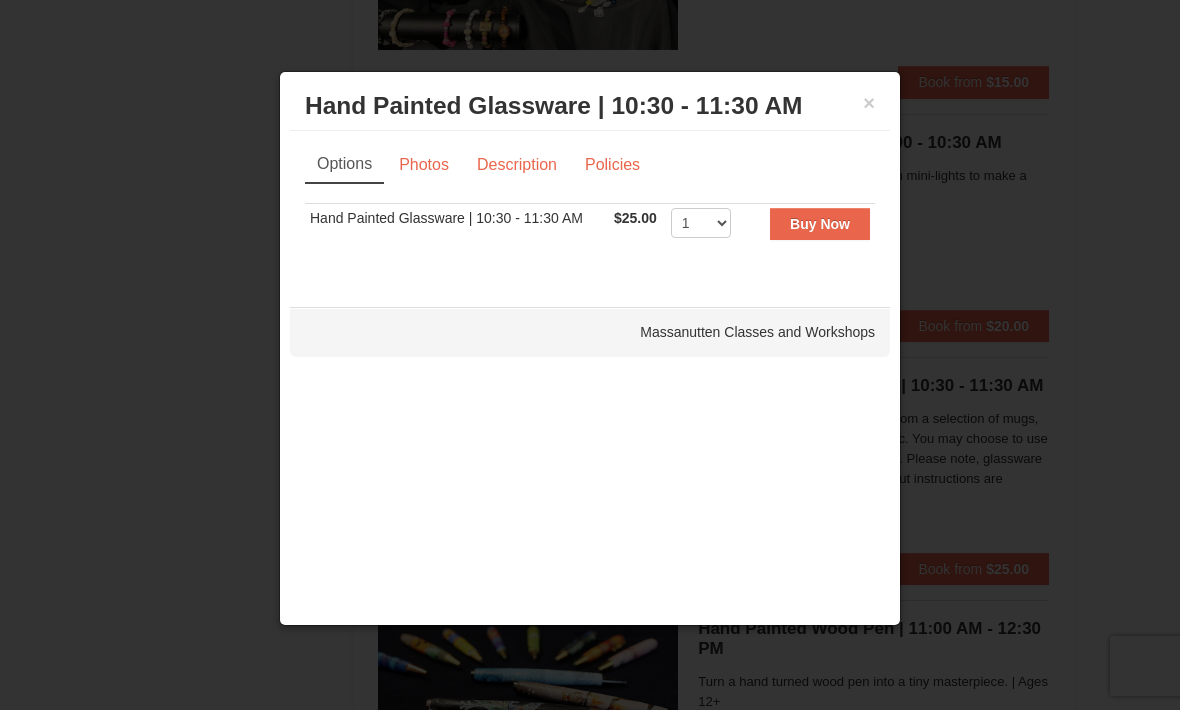 click on "Photos" at bounding box center [424, 165] 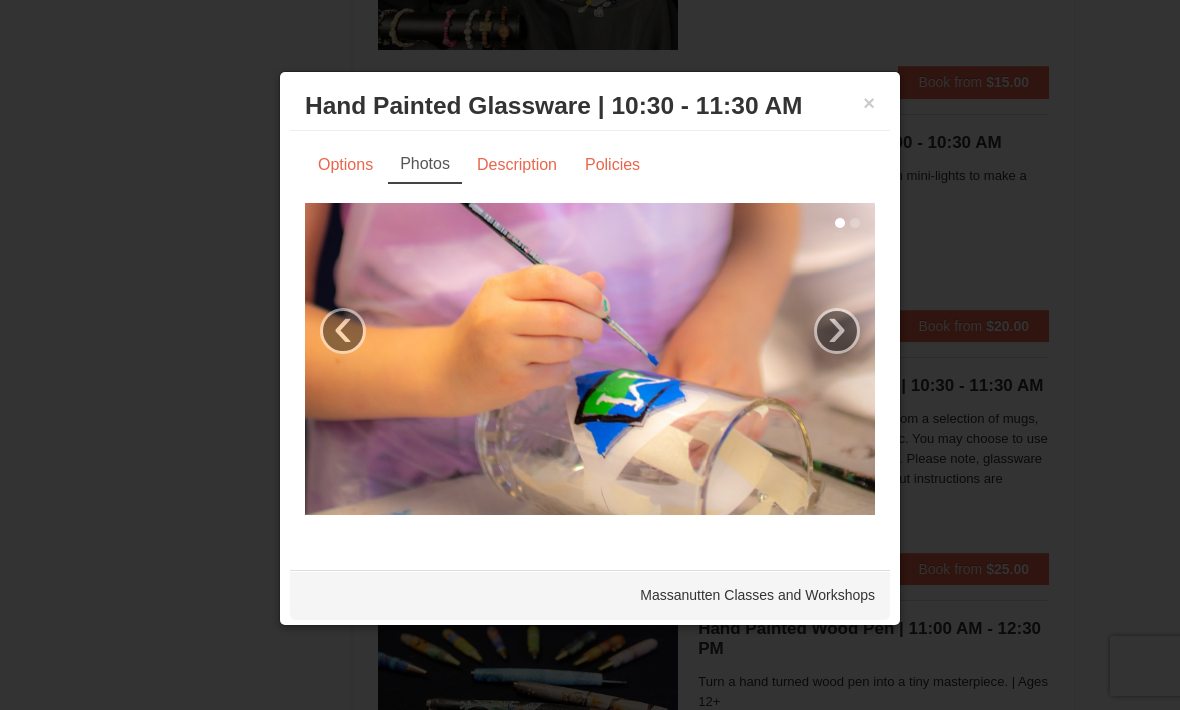click on "Description" at bounding box center [517, 165] 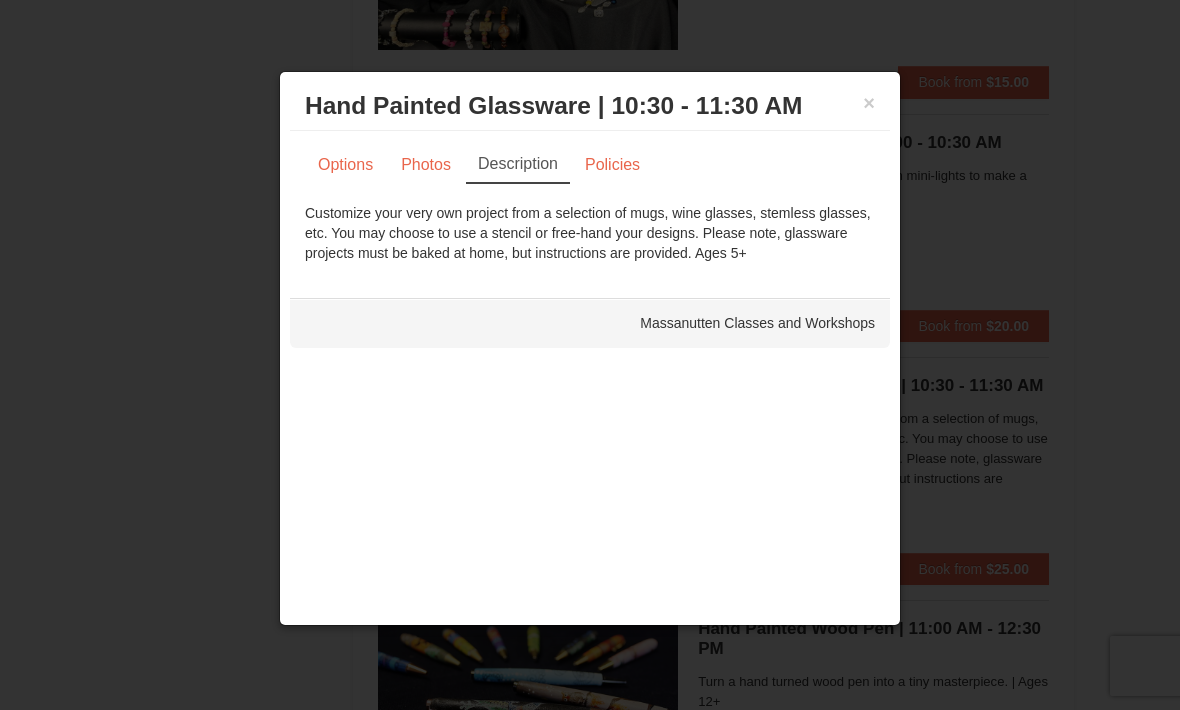 click at bounding box center [590, 355] 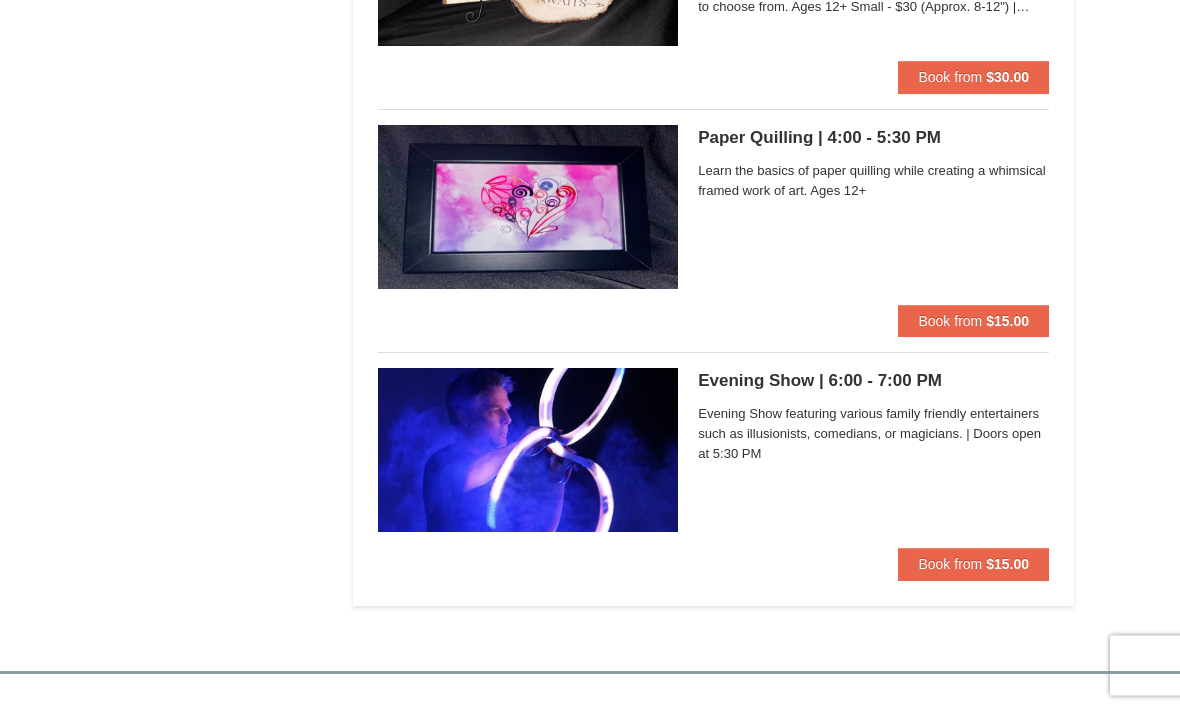 scroll, scrollTop: 7151, scrollLeft: 0, axis: vertical 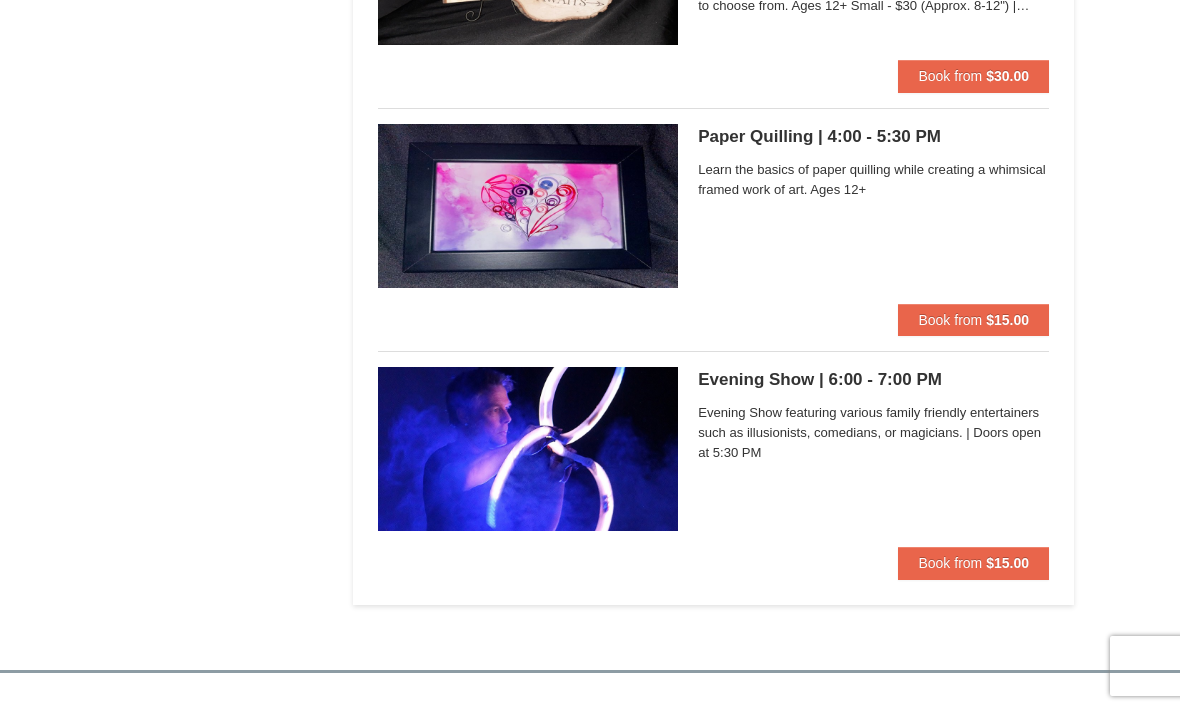 click on "Evening Show featuring various family friendly entertainers such as illusionists, comedians, or magicians. | Doors open at 5:30 PM" at bounding box center (873, 433) 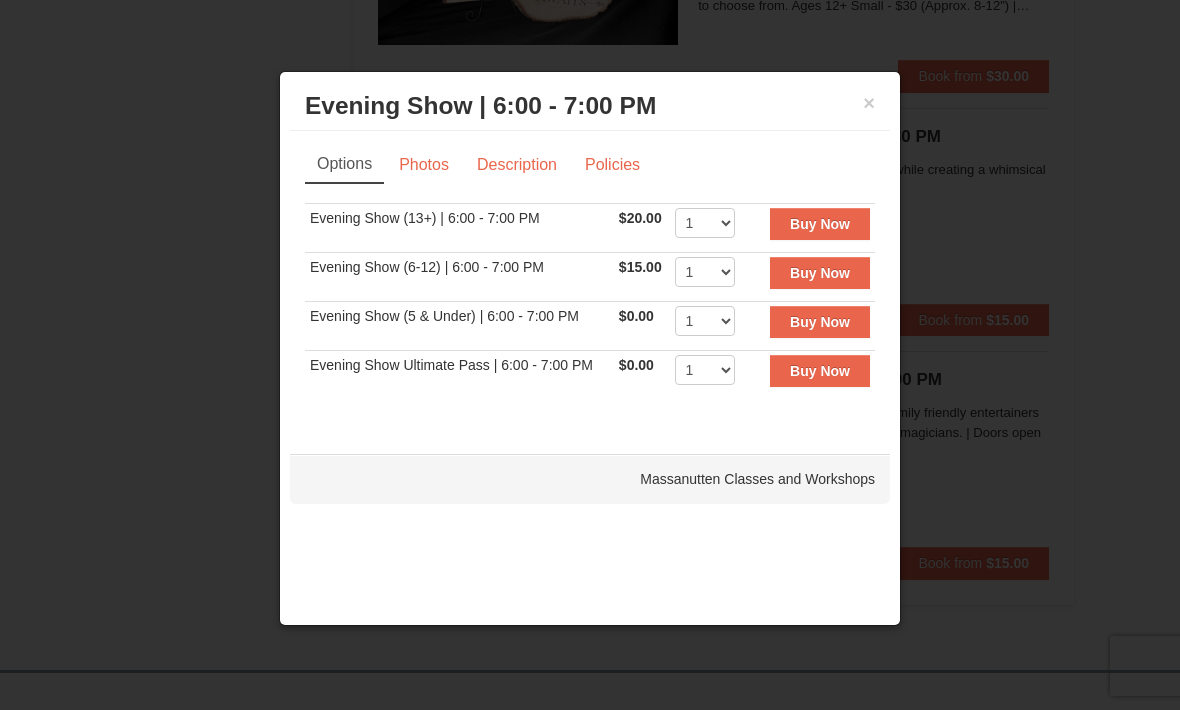 click on "Photos" at bounding box center [424, 165] 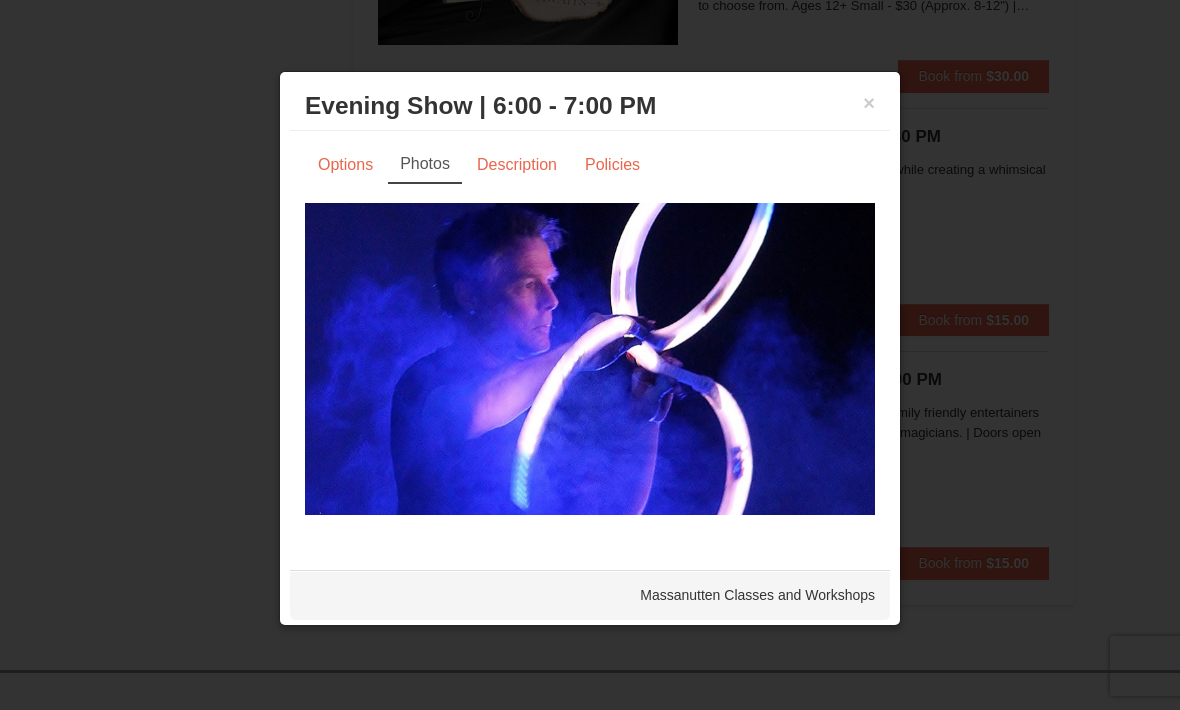 click on "Description" at bounding box center (517, 165) 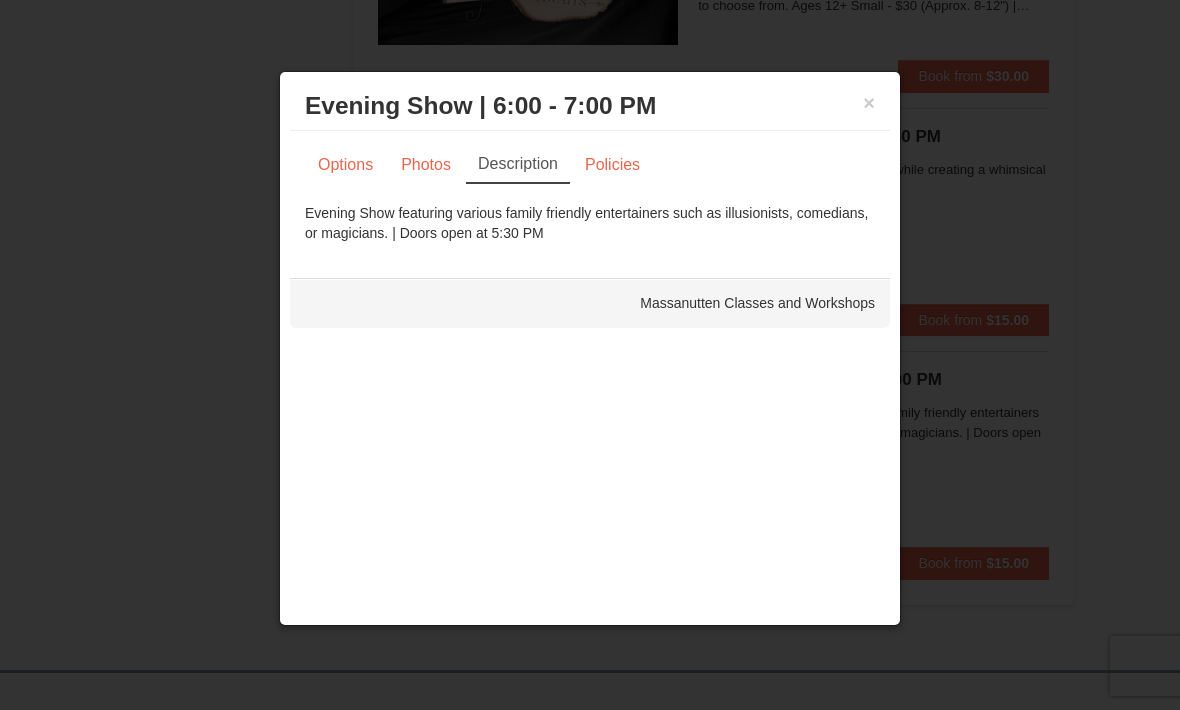 click on "Policies" at bounding box center (612, 165) 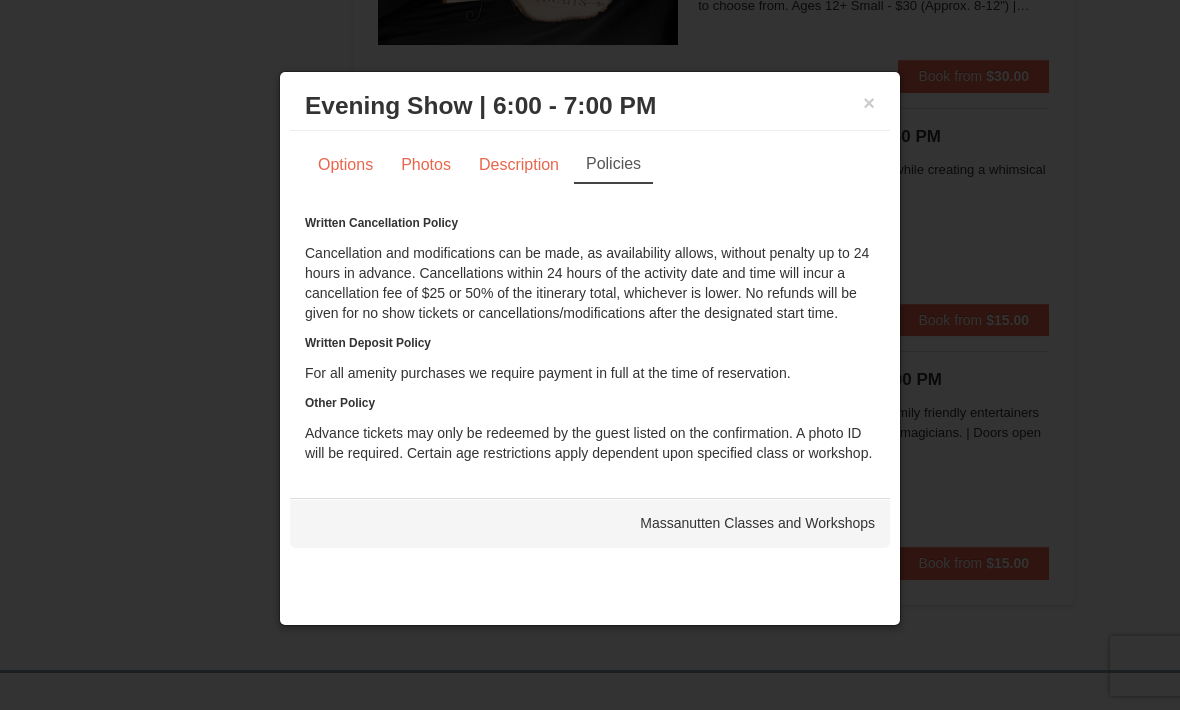 click on "Options" at bounding box center (345, 165) 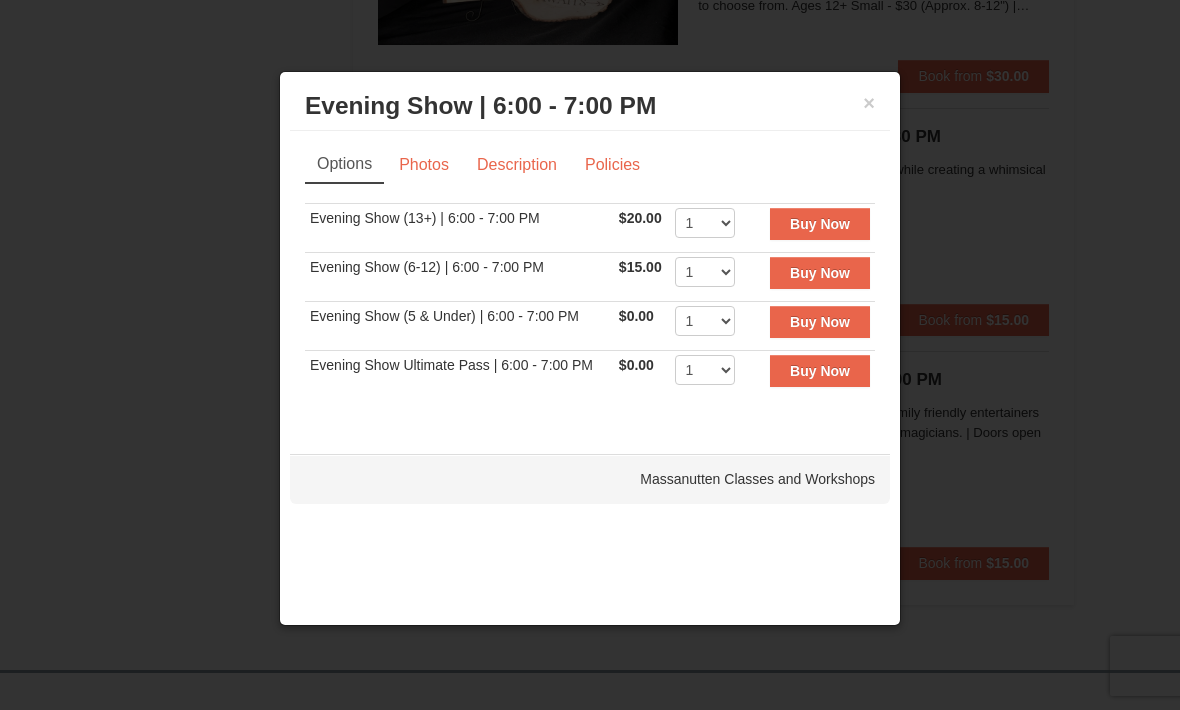 click at bounding box center [590, 355] 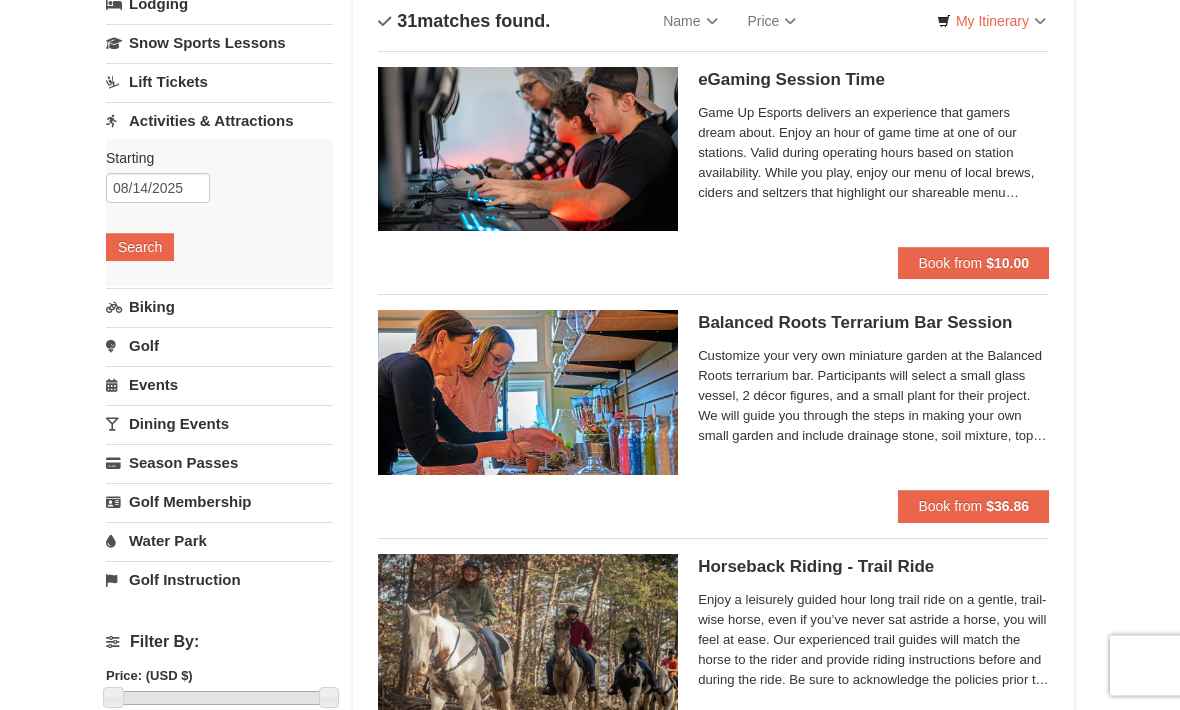 scroll, scrollTop: 149, scrollLeft: 0, axis: vertical 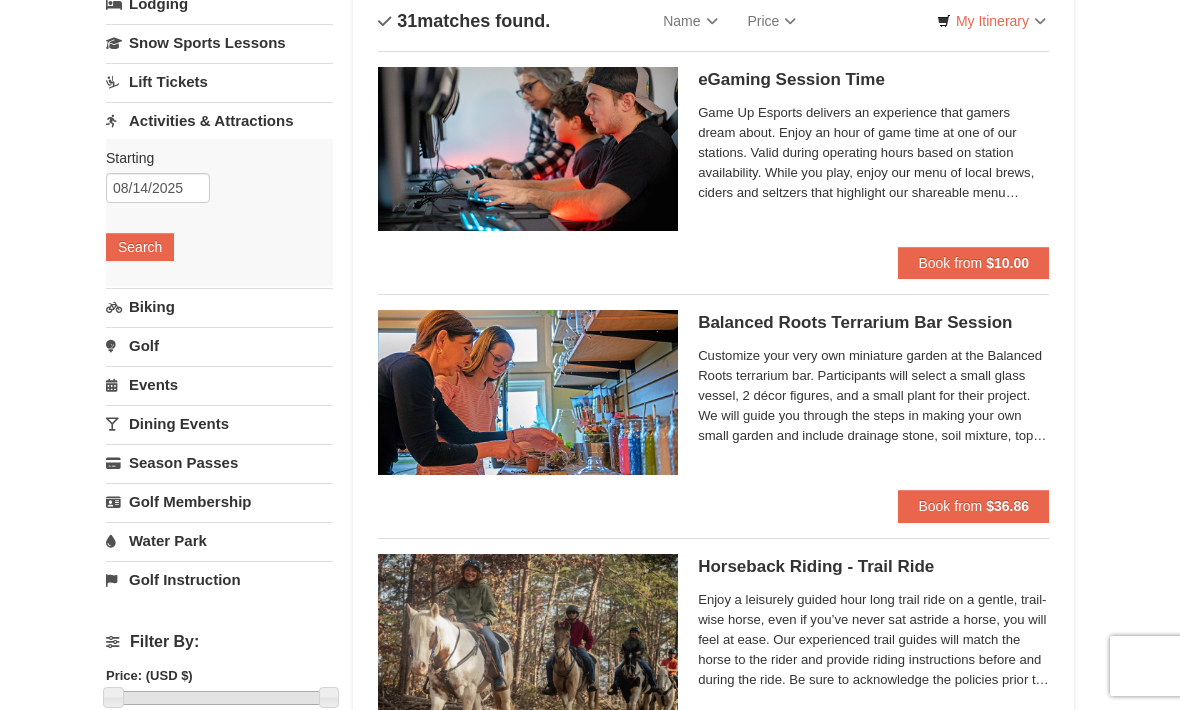 click on "Water Park" at bounding box center [219, 540] 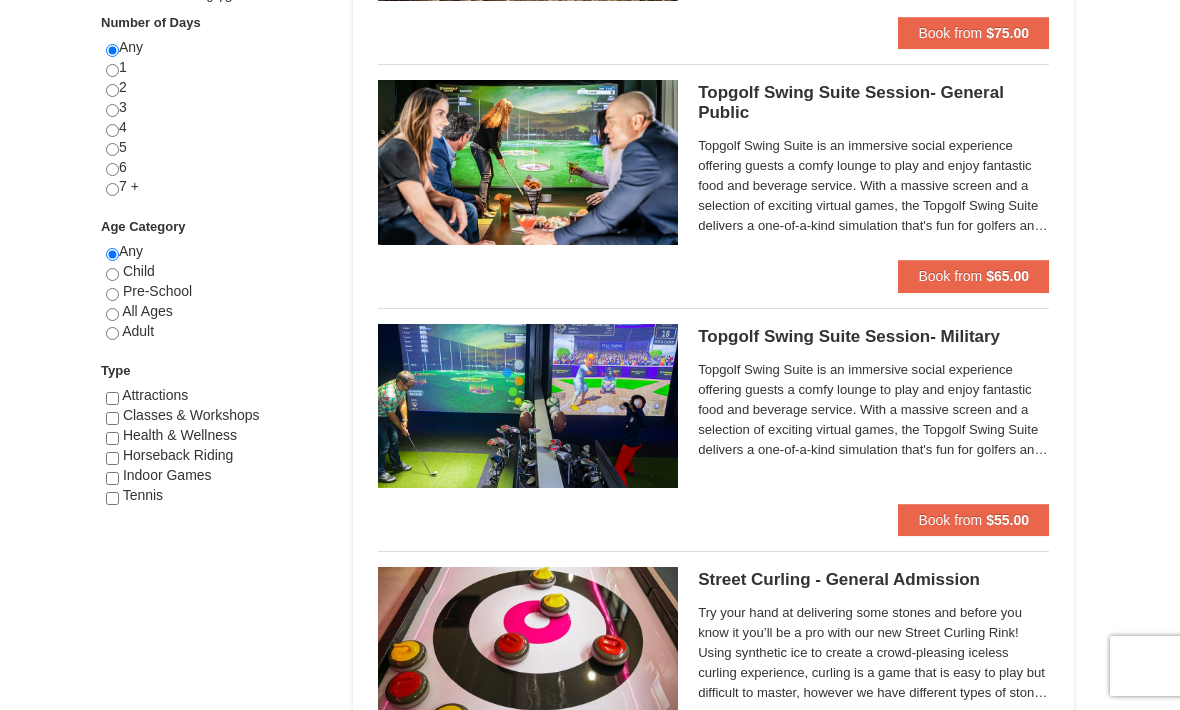 scroll, scrollTop: 832, scrollLeft: 0, axis: vertical 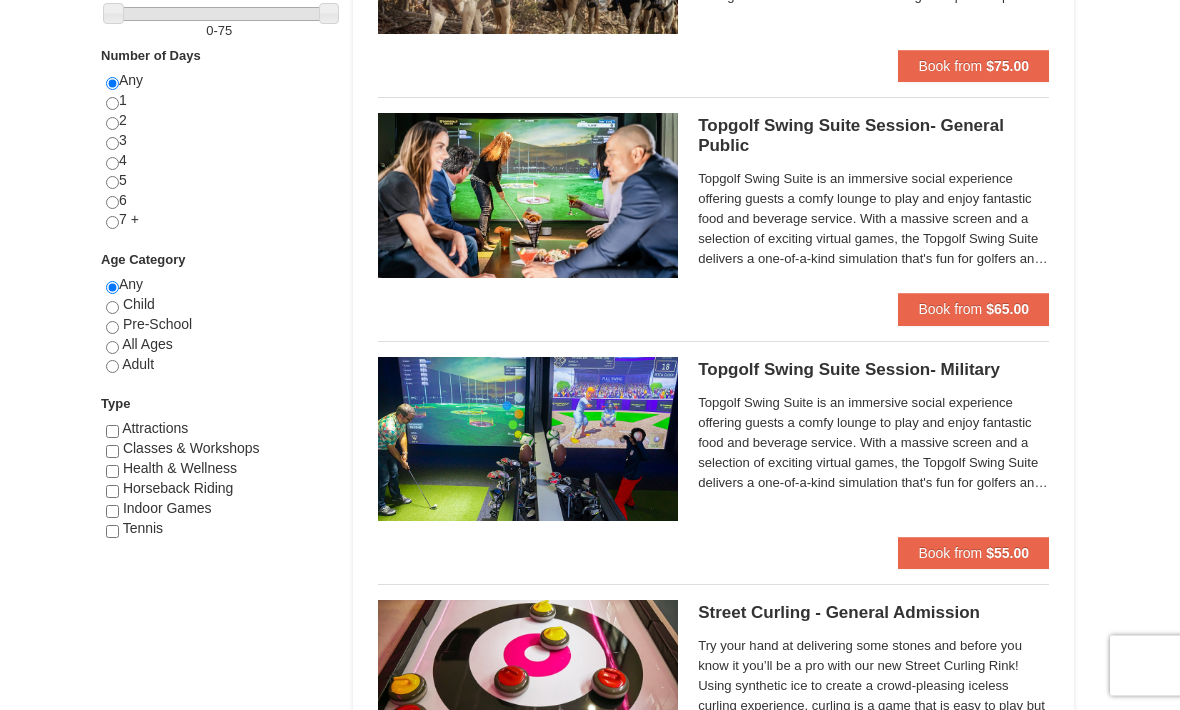 click at bounding box center [112, 308] 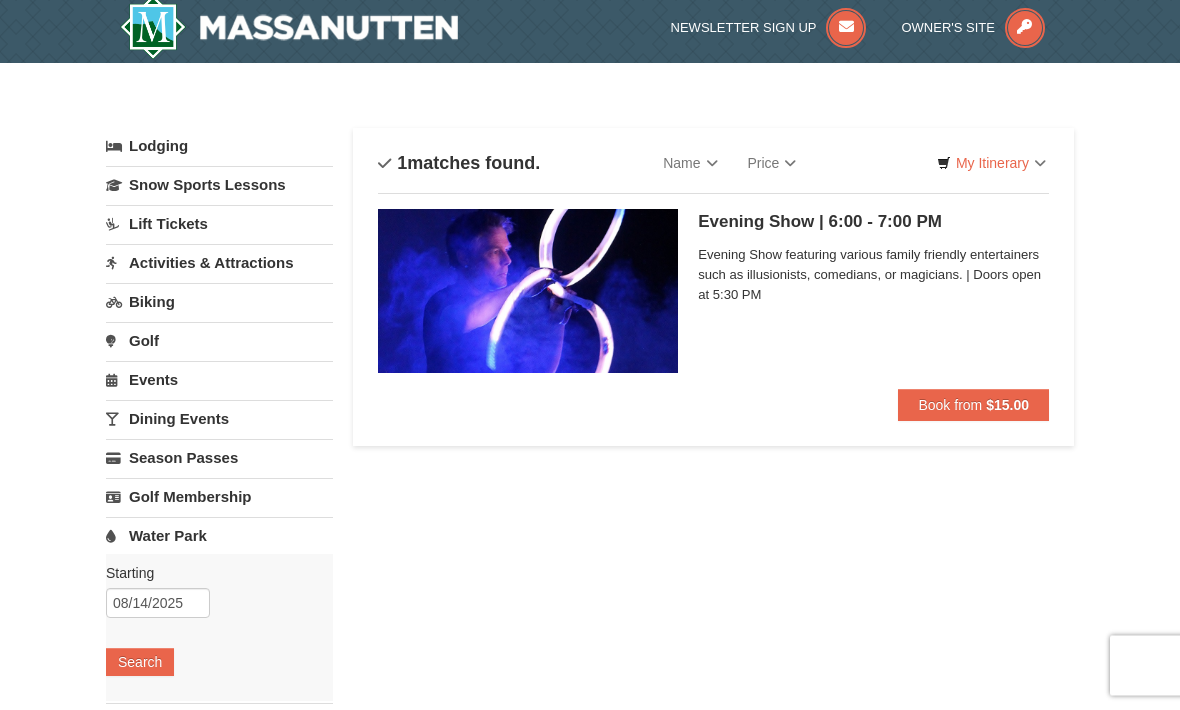 scroll, scrollTop: 0, scrollLeft: 0, axis: both 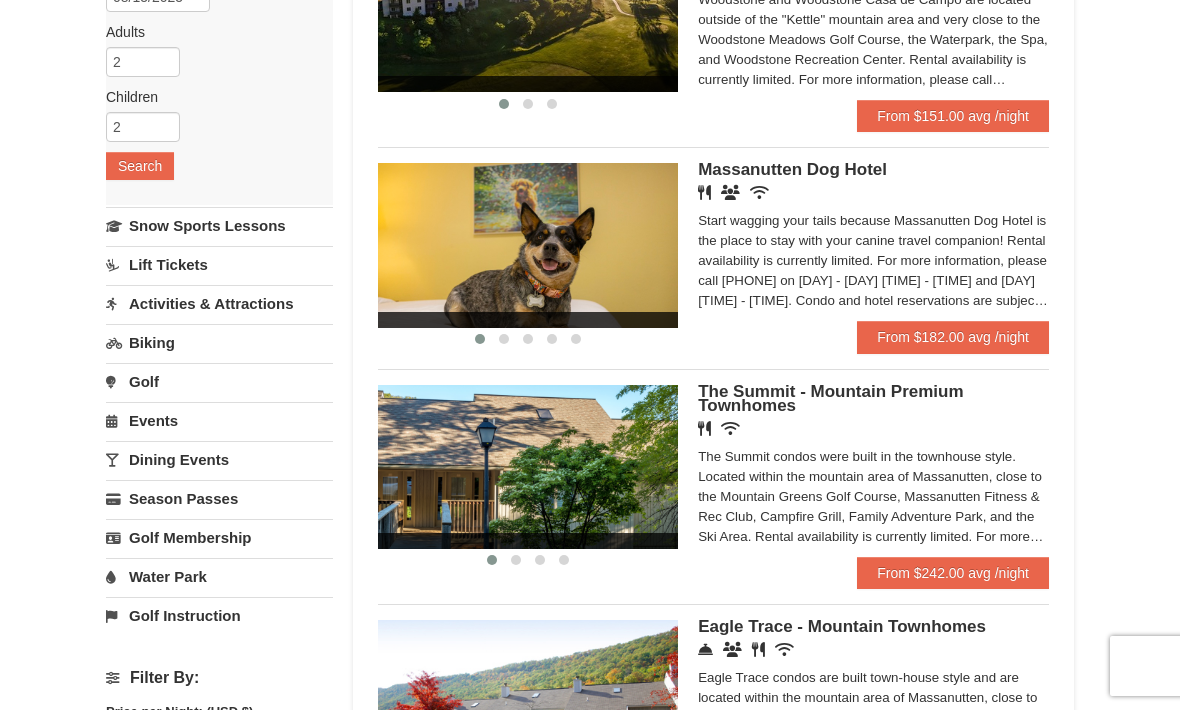click on "Water Park" at bounding box center [219, 576] 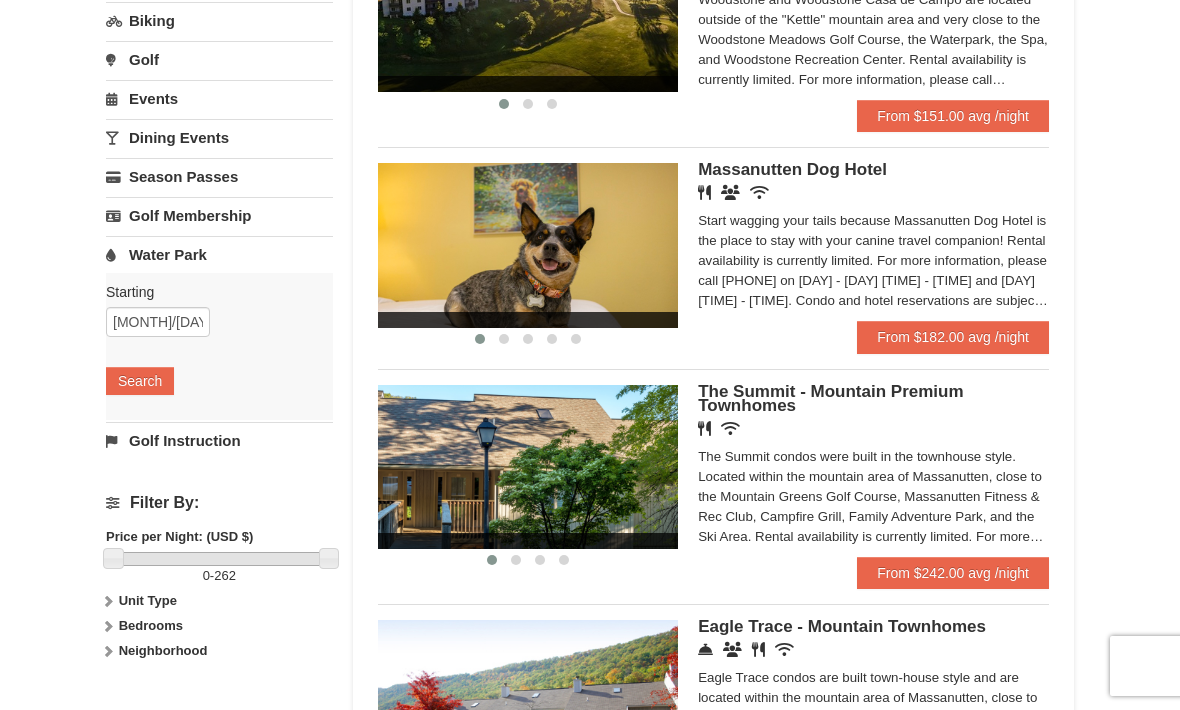 click on "Search" at bounding box center [140, 381] 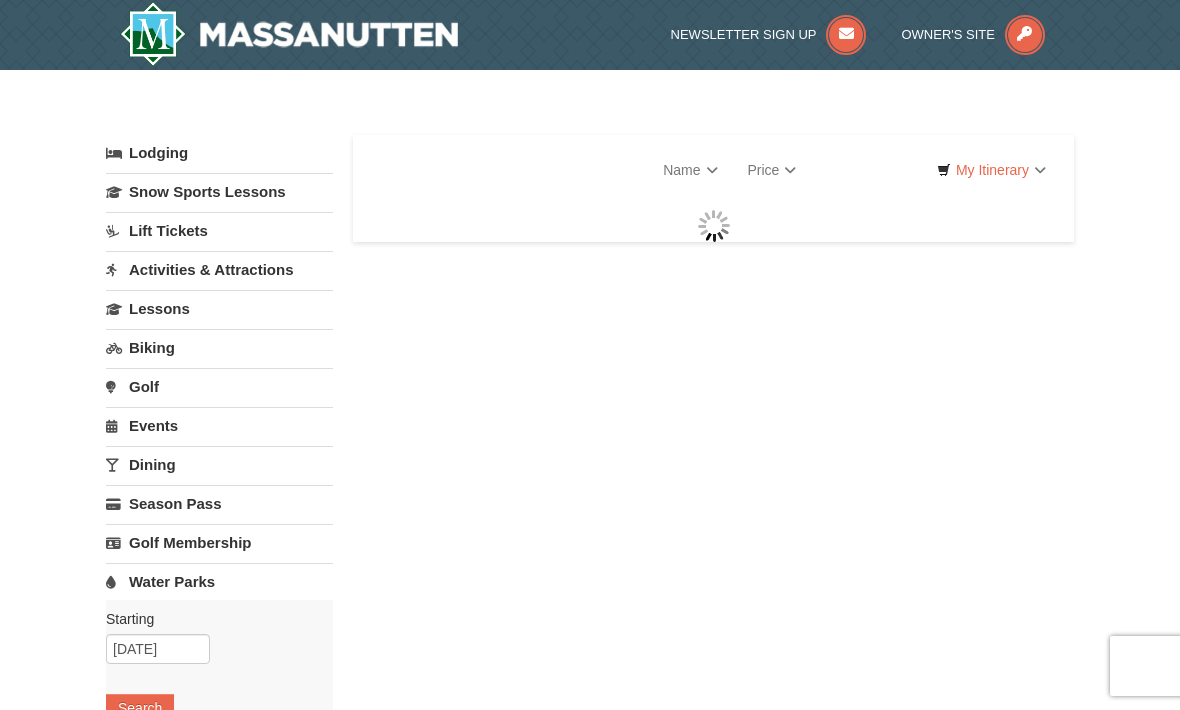 scroll, scrollTop: 0, scrollLeft: 0, axis: both 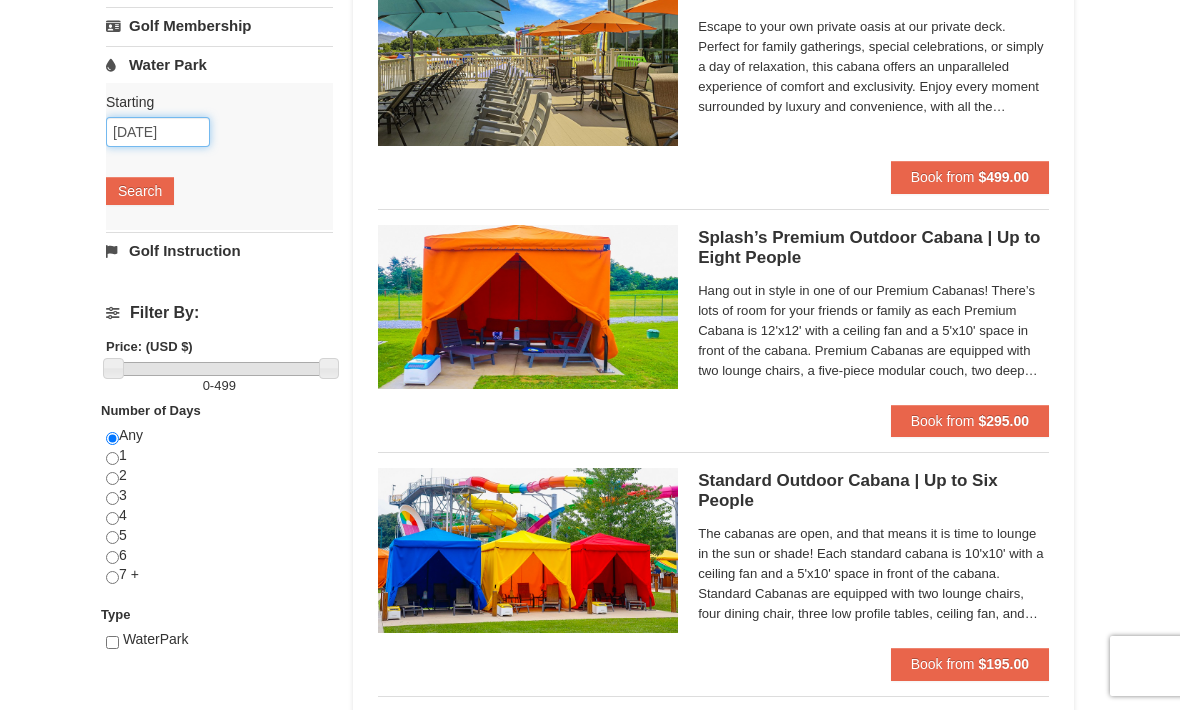 click on "[MONTH]/[DAY]/[YEAR]" at bounding box center (158, 132) 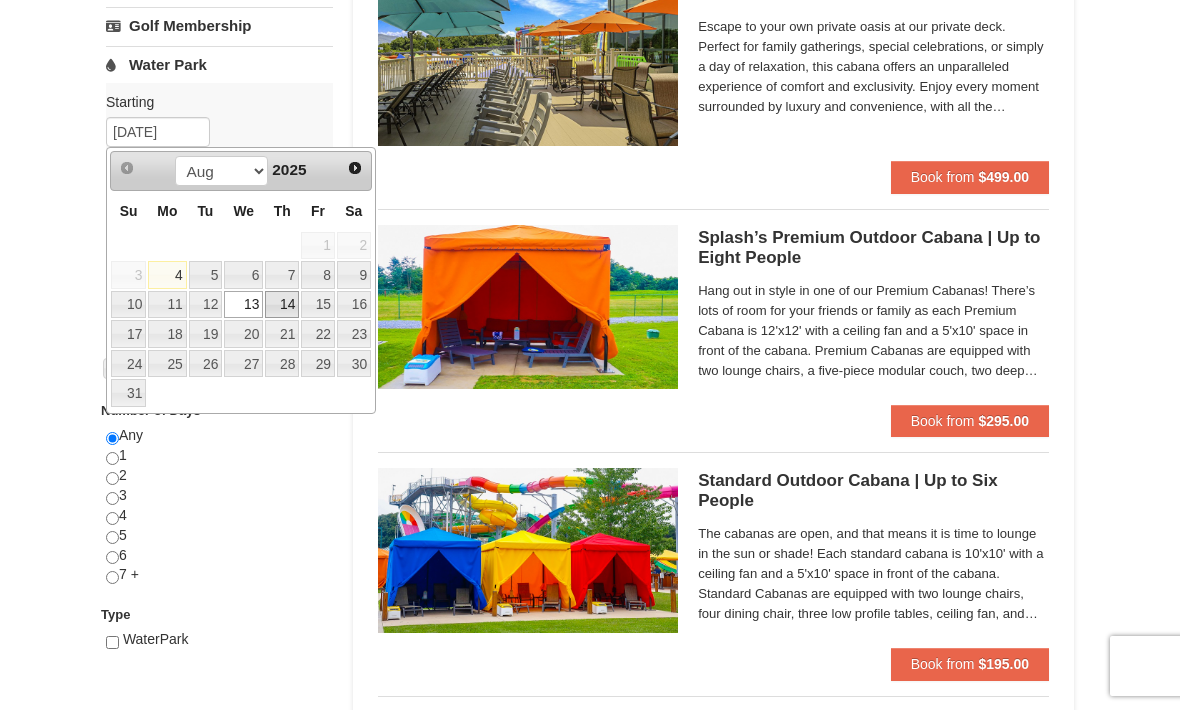 click on "14" at bounding box center (282, 305) 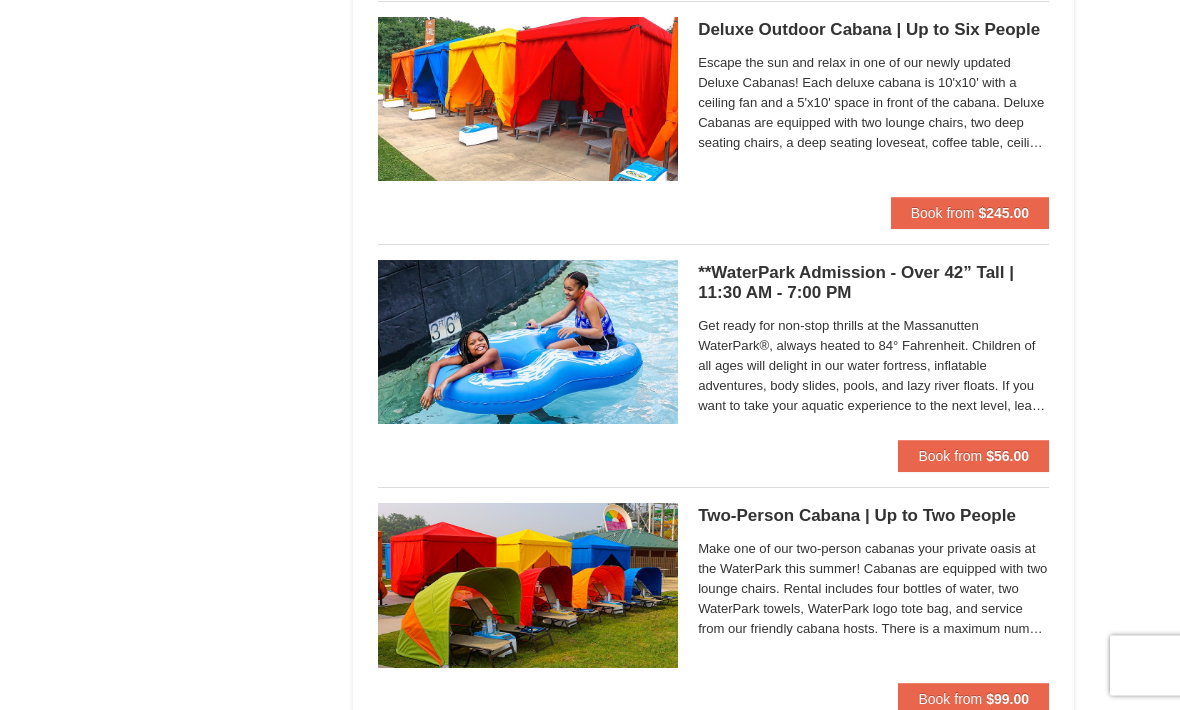 scroll, scrollTop: 1173, scrollLeft: 0, axis: vertical 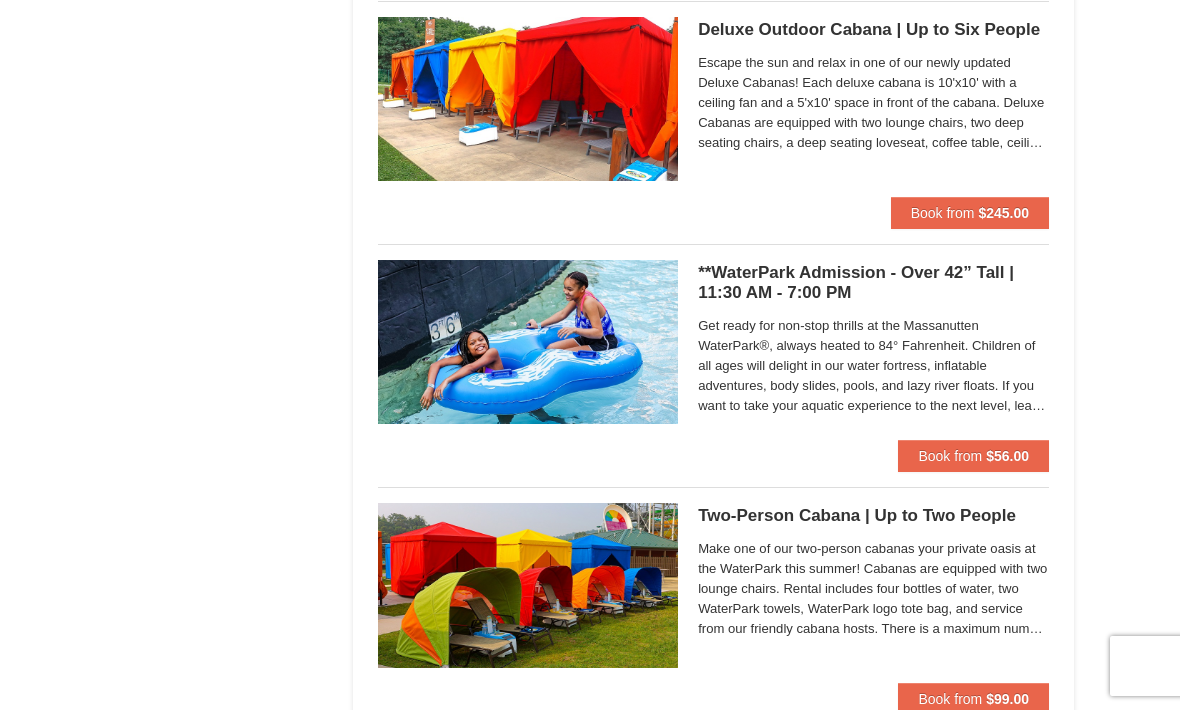 click on "$56.00" at bounding box center (1007, 456) 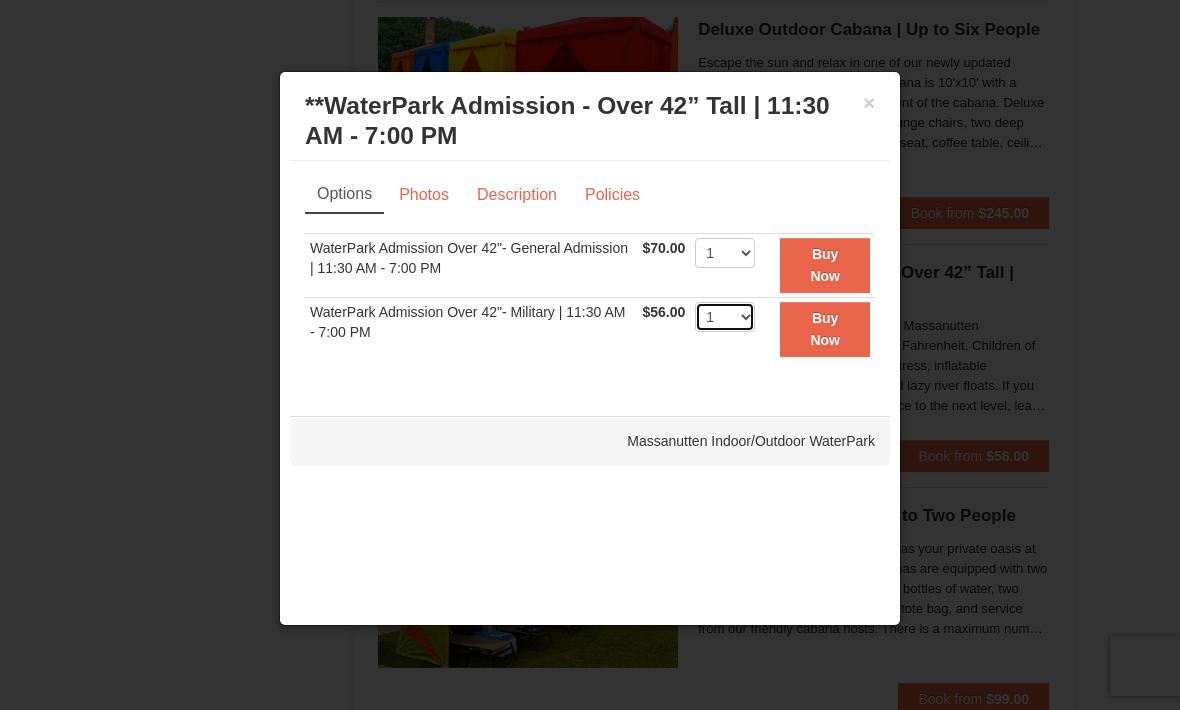 click on "1
2
3
4
5
6
7
8
9
10
11
12
13
14
15
16
17
18
19
20
21 22" at bounding box center [725, 317] 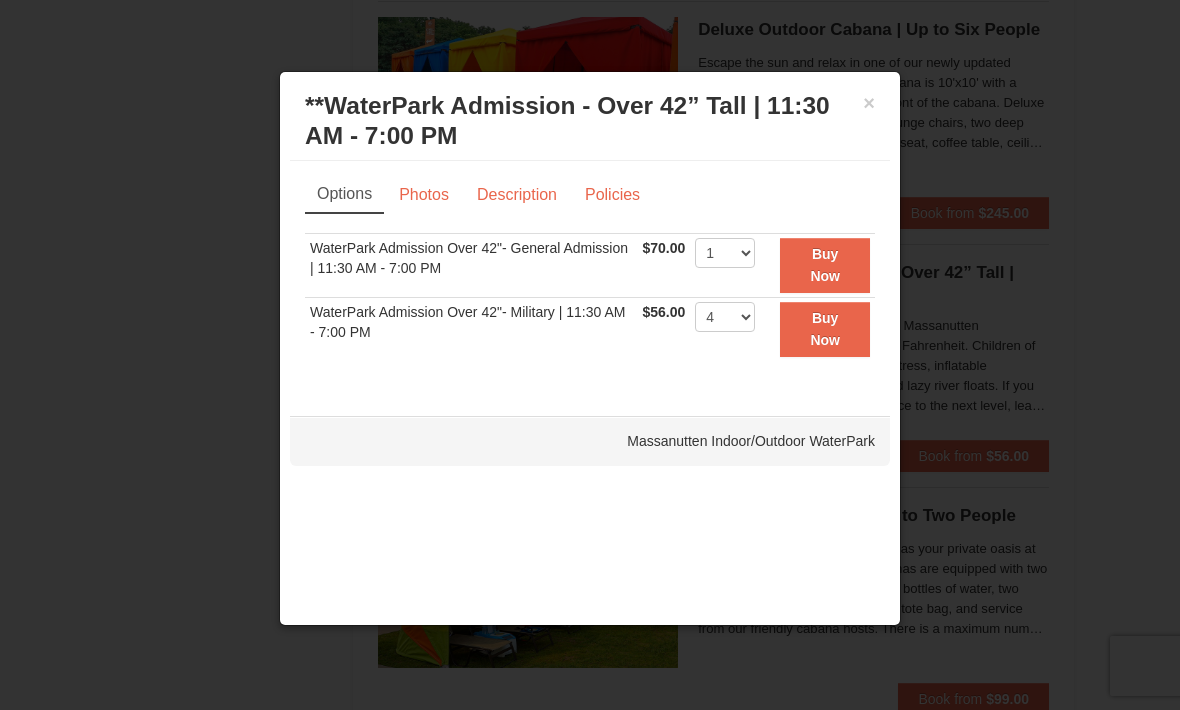 click on "Buy Now" at bounding box center [825, 329] 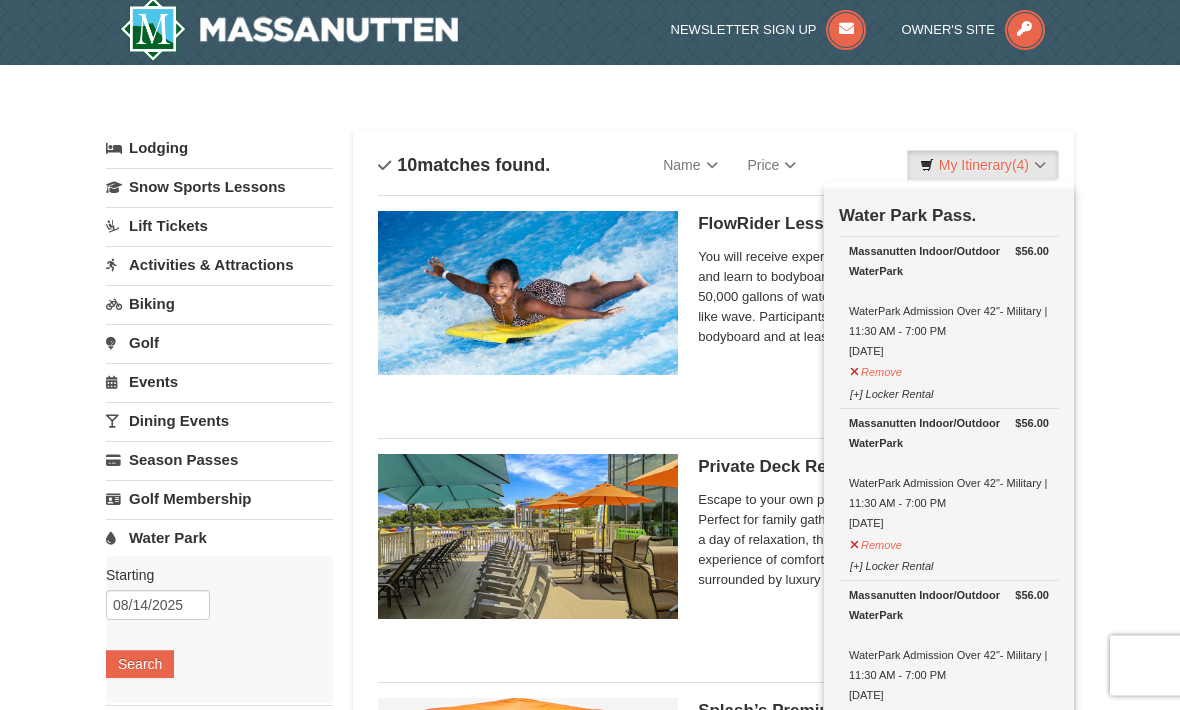 scroll, scrollTop: 0, scrollLeft: 0, axis: both 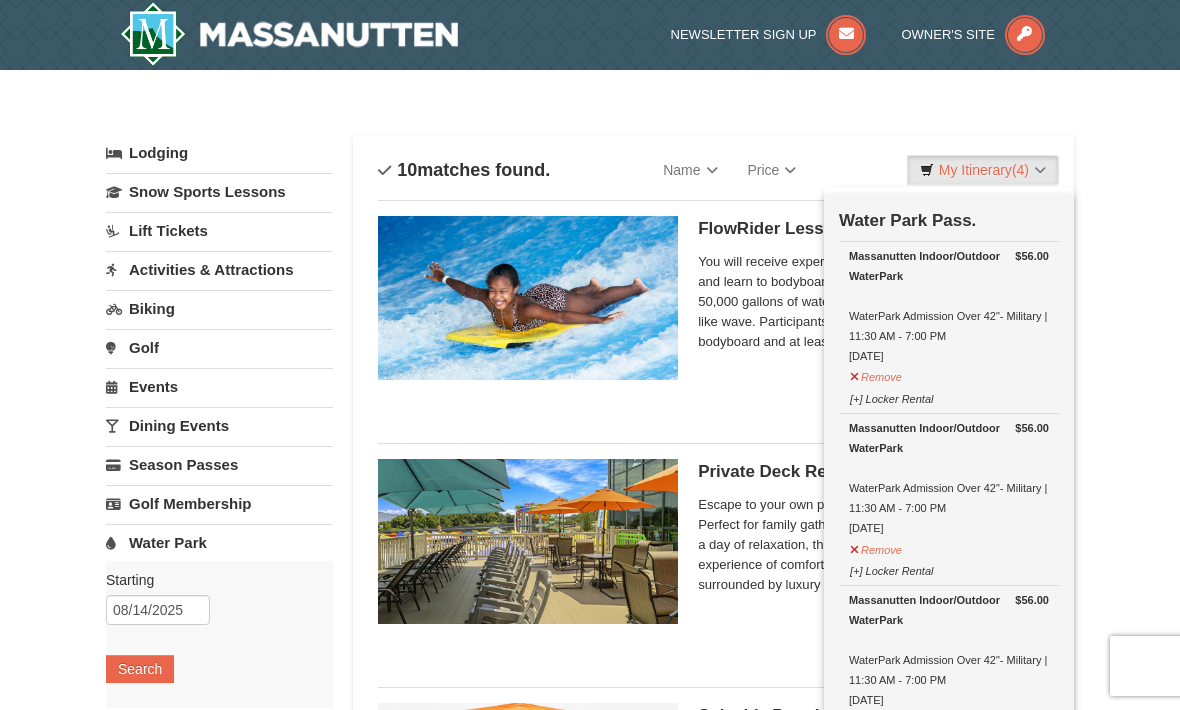 click on "×
Categories
List
Filter
My Itinerary (4)
Check Out Now
Water Park Pass.
$56.00
Massanutten Indoor/Outdoor WaterPark
WaterPark Admission Over 42"- Military | 11:30 AM - 7:00 PM
8/13/2025" at bounding box center [590, 1379] 